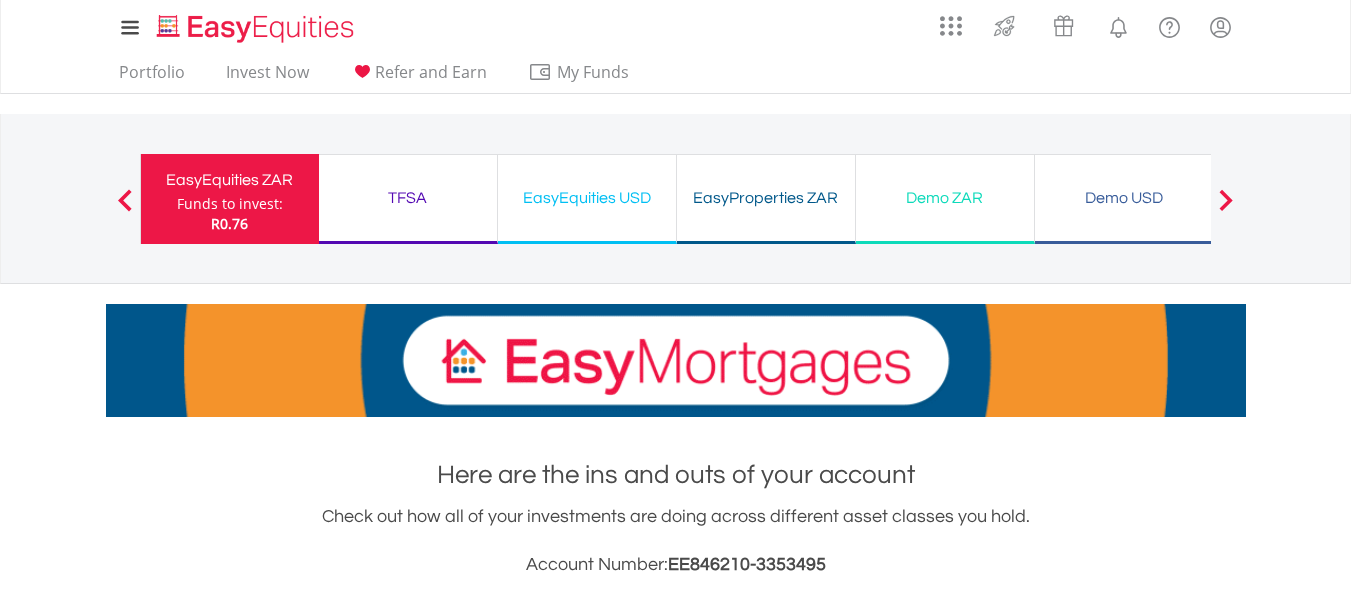 scroll, scrollTop: 0, scrollLeft: 0, axis: both 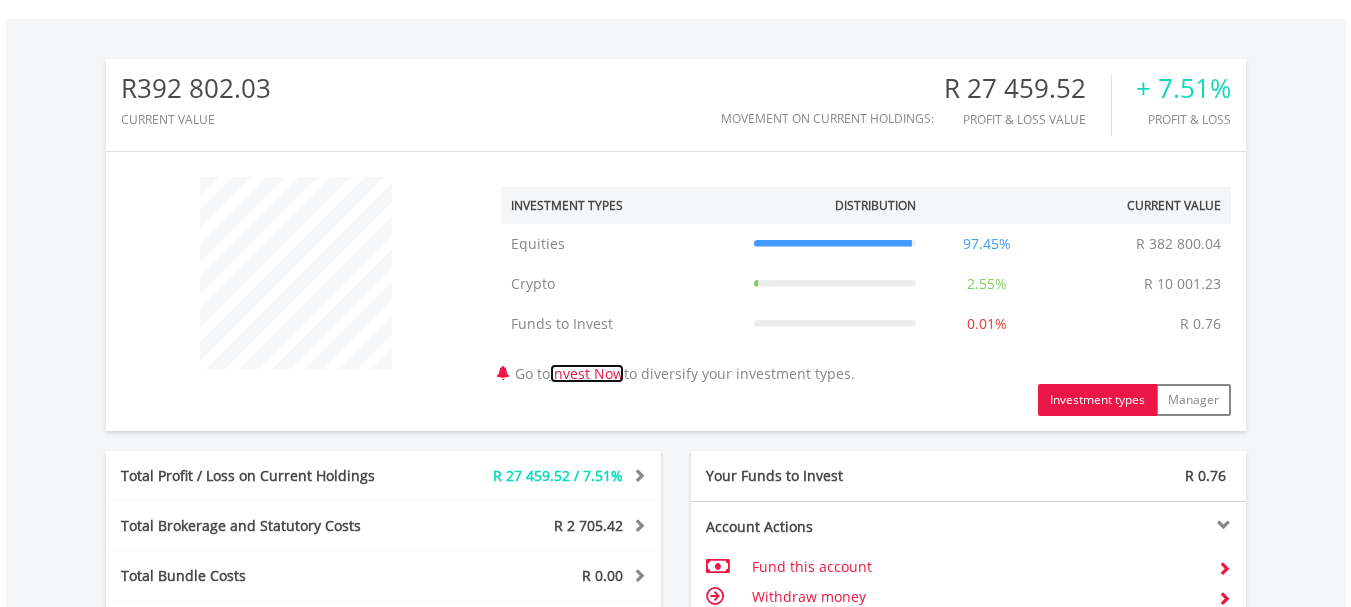 click on "Invest Now" at bounding box center [587, 373] 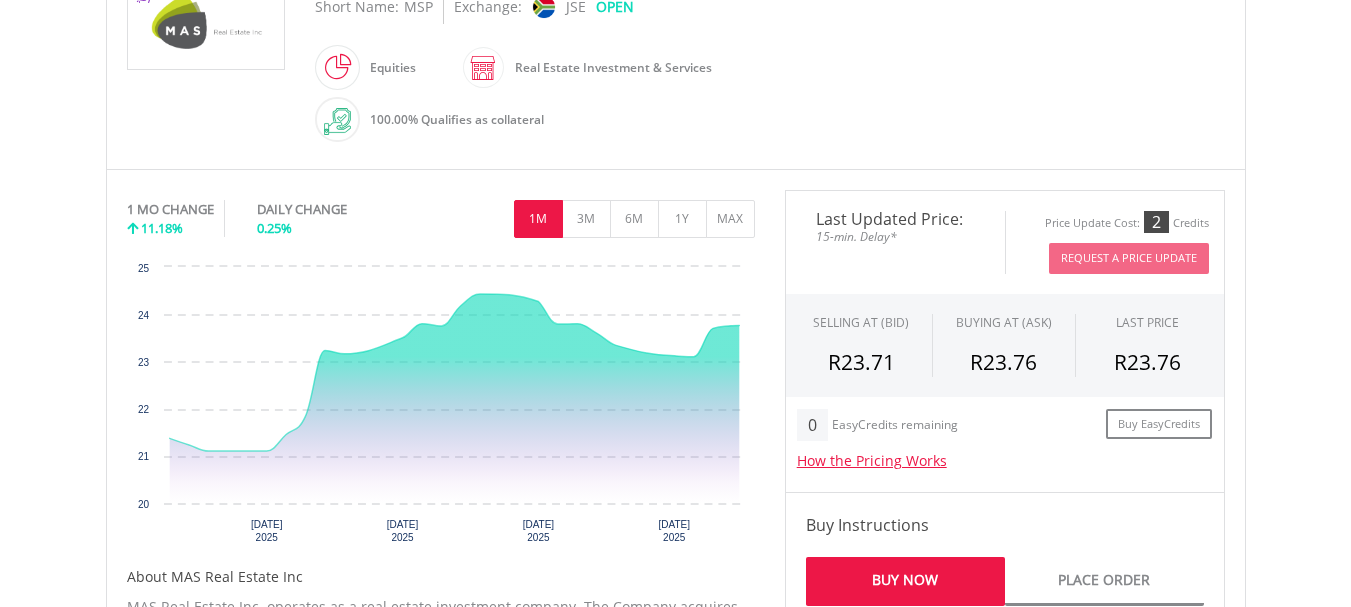 scroll, scrollTop: 500, scrollLeft: 0, axis: vertical 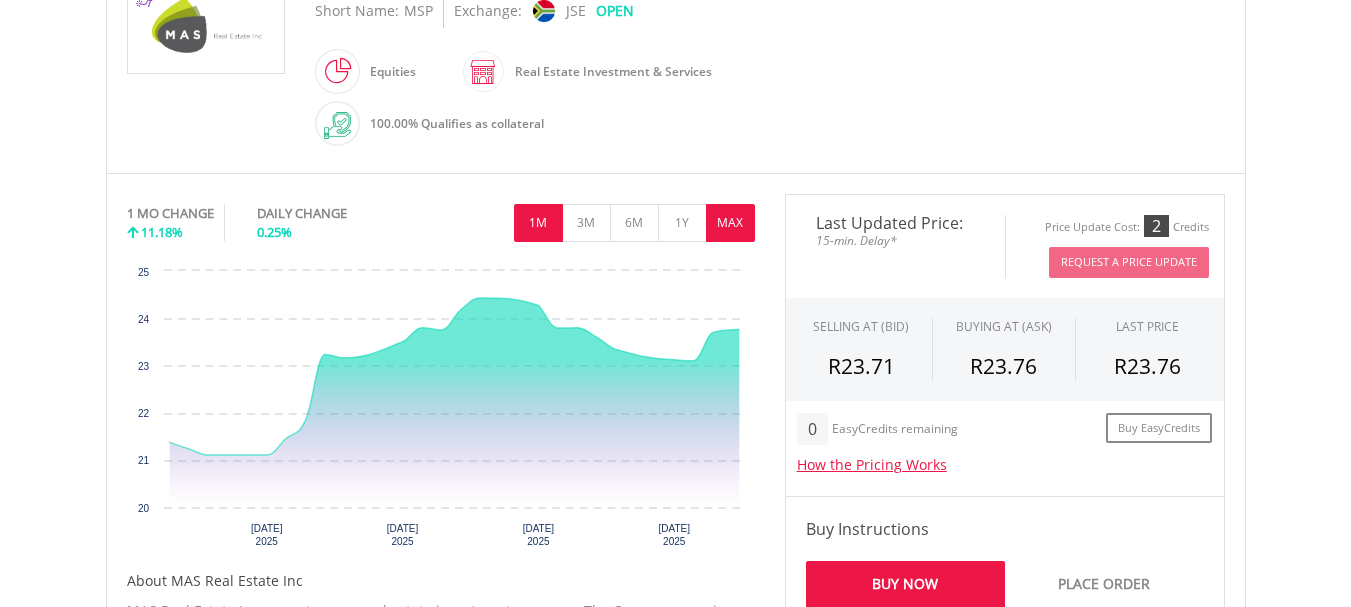 click on "MAX" at bounding box center (730, 223) 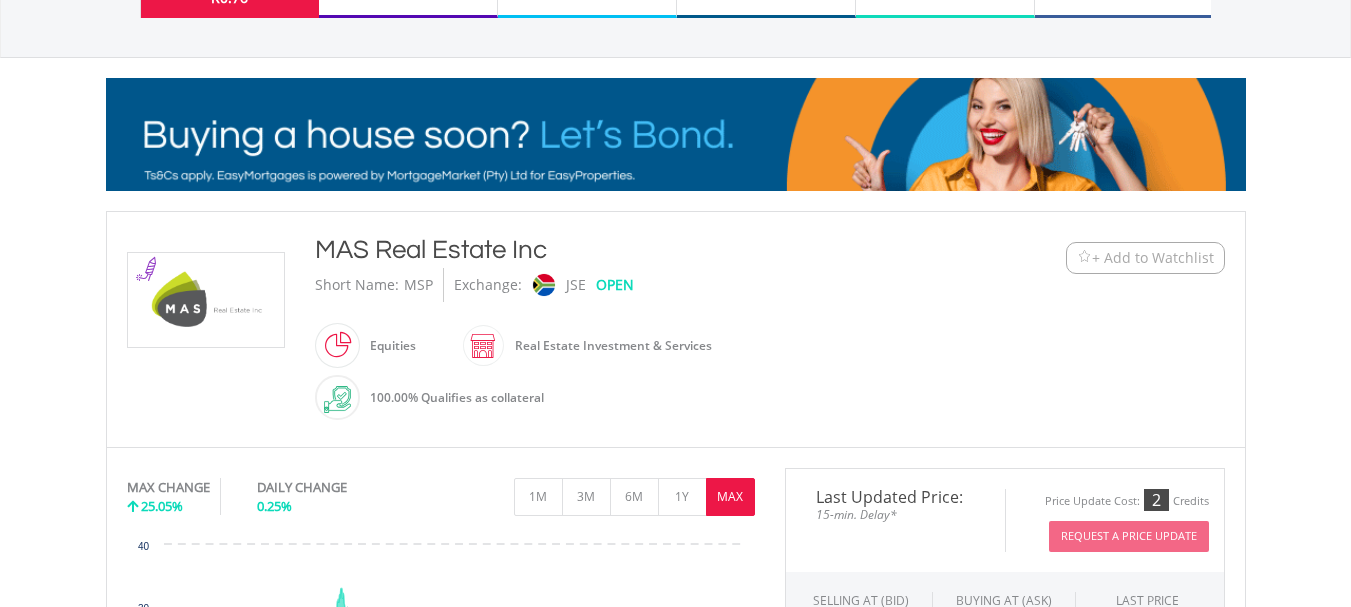 scroll, scrollTop: 0, scrollLeft: 0, axis: both 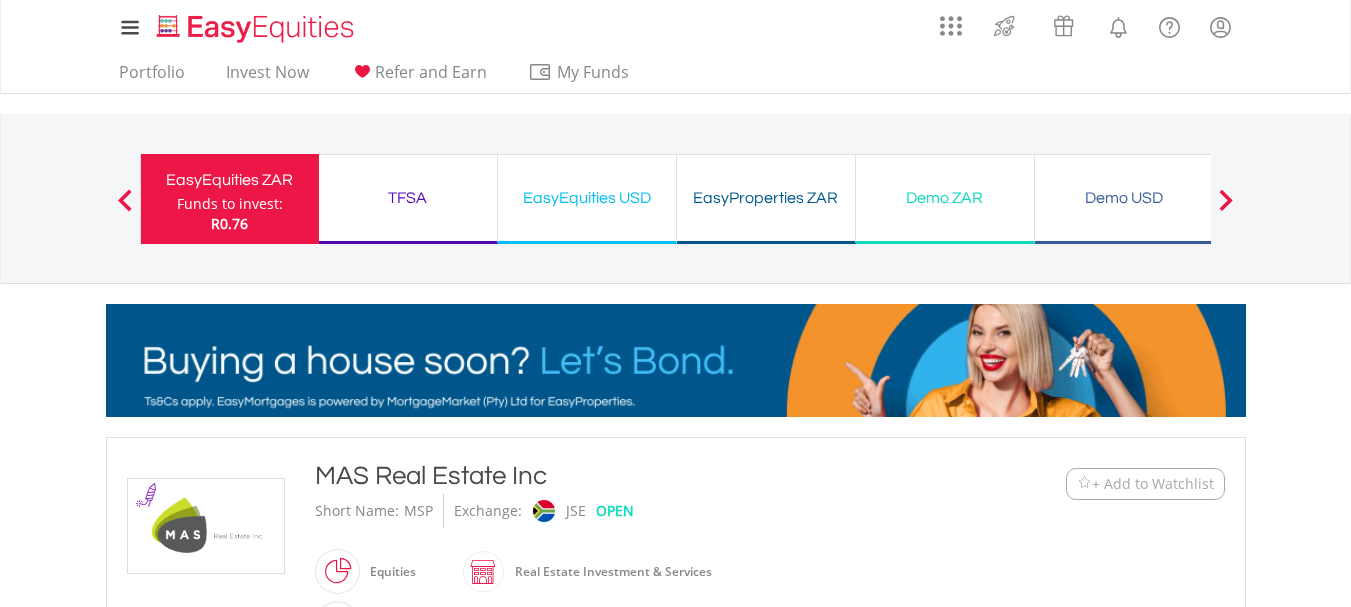 click on "EasyEquities USD" at bounding box center [587, 198] 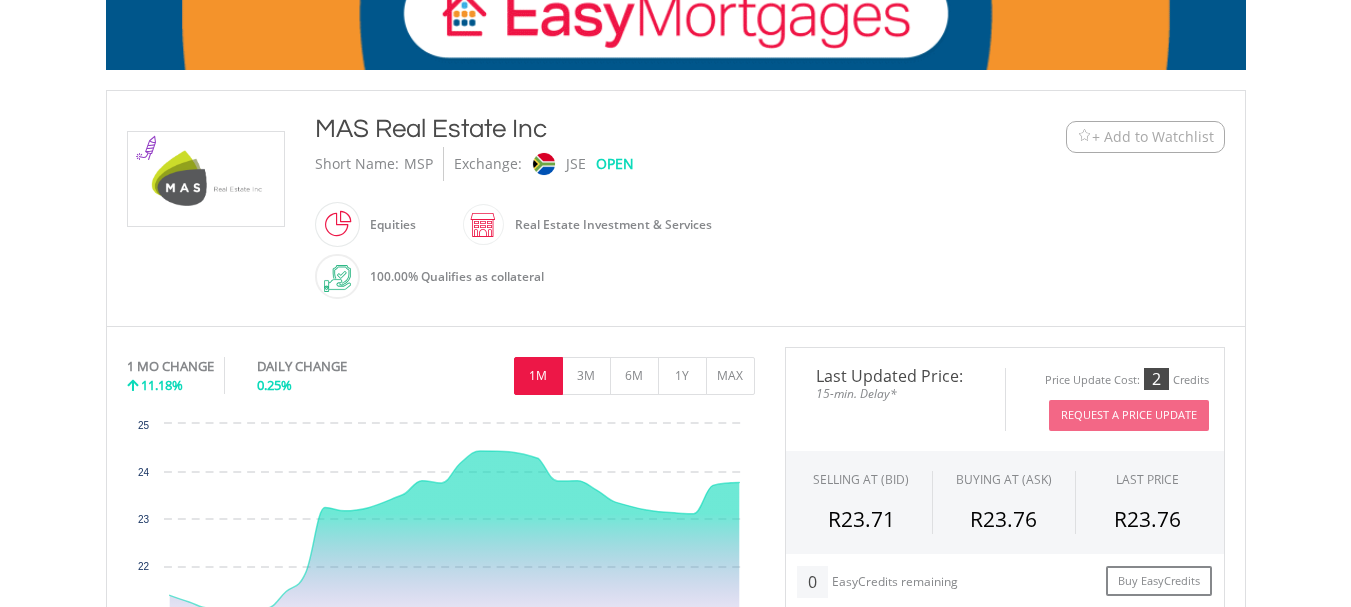 scroll, scrollTop: 0, scrollLeft: 0, axis: both 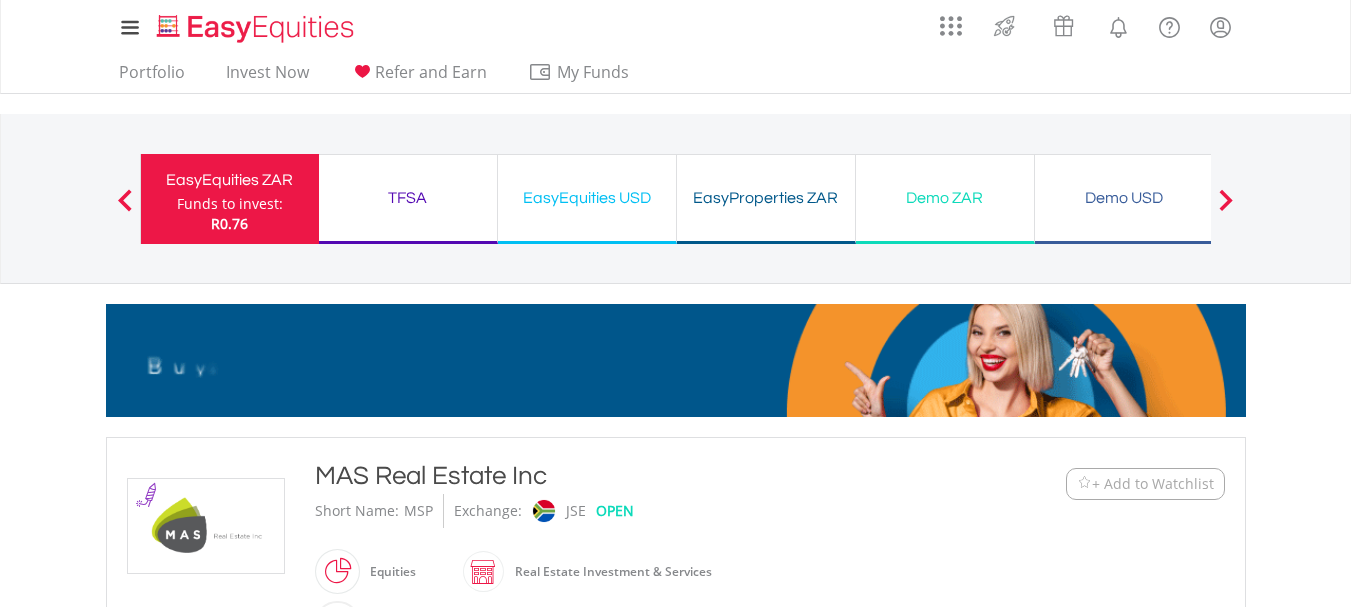 drag, startPoint x: 0, startPoint y: 0, endPoint x: 605, endPoint y: 191, distance: 634.4336 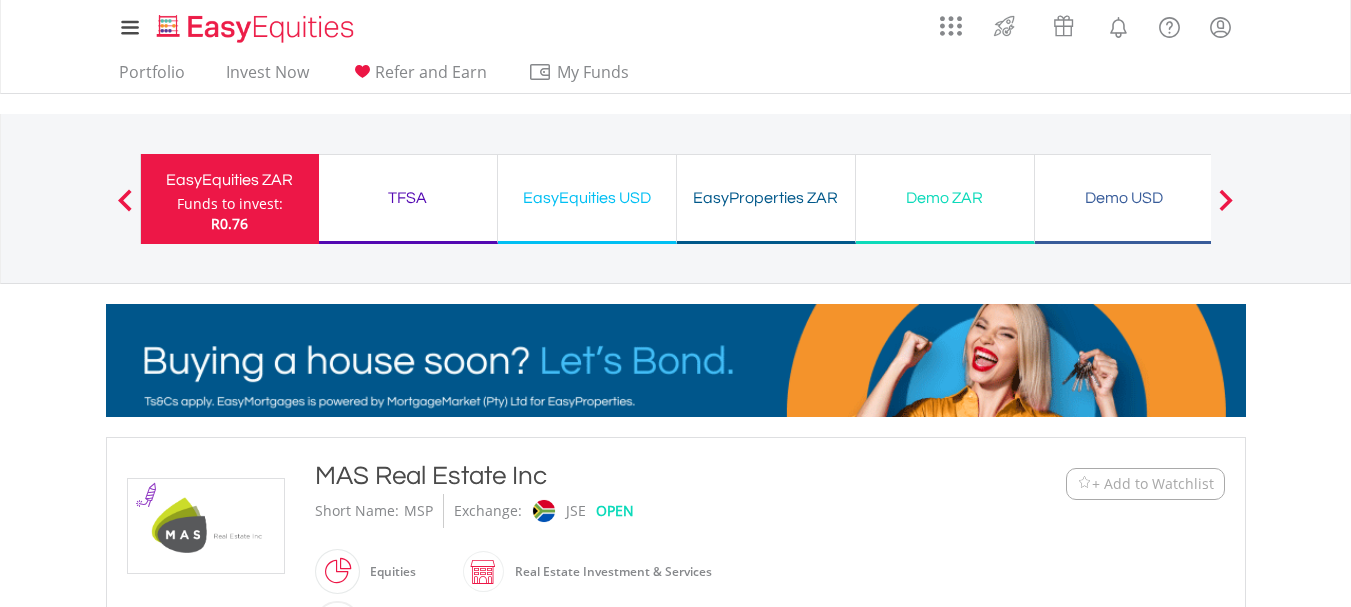 click on "EasyEquities USD" at bounding box center [587, 198] 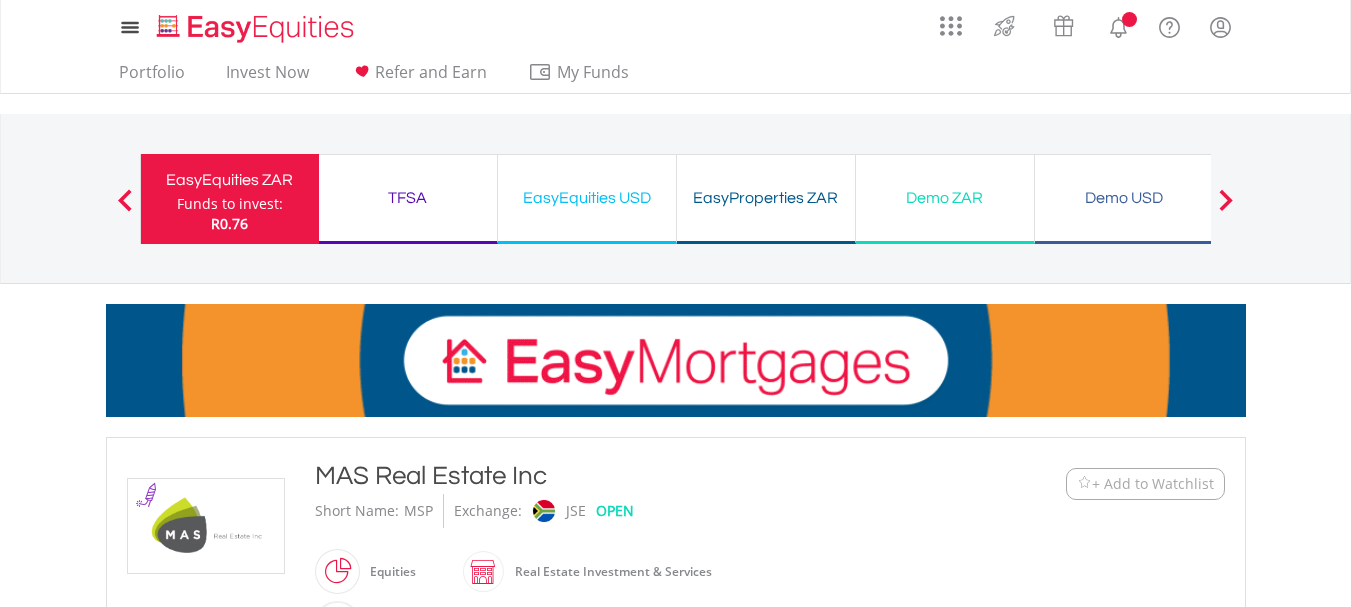 scroll, scrollTop: 0, scrollLeft: 0, axis: both 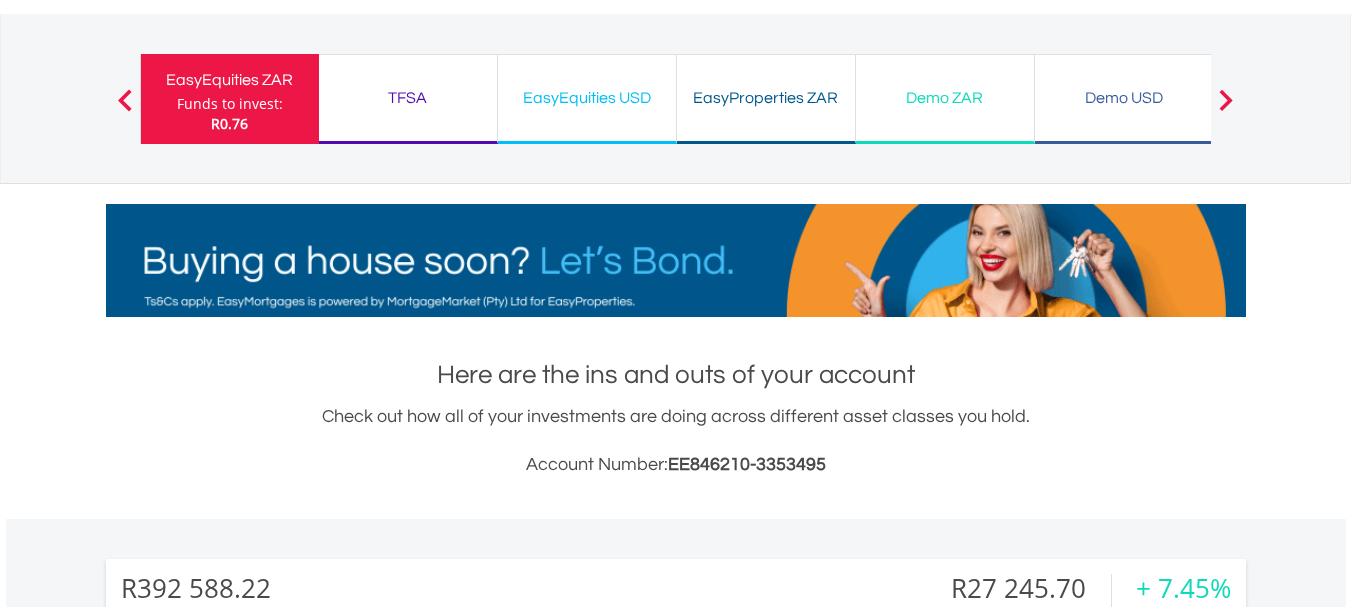 click on "EasyEquities USD" at bounding box center [587, 98] 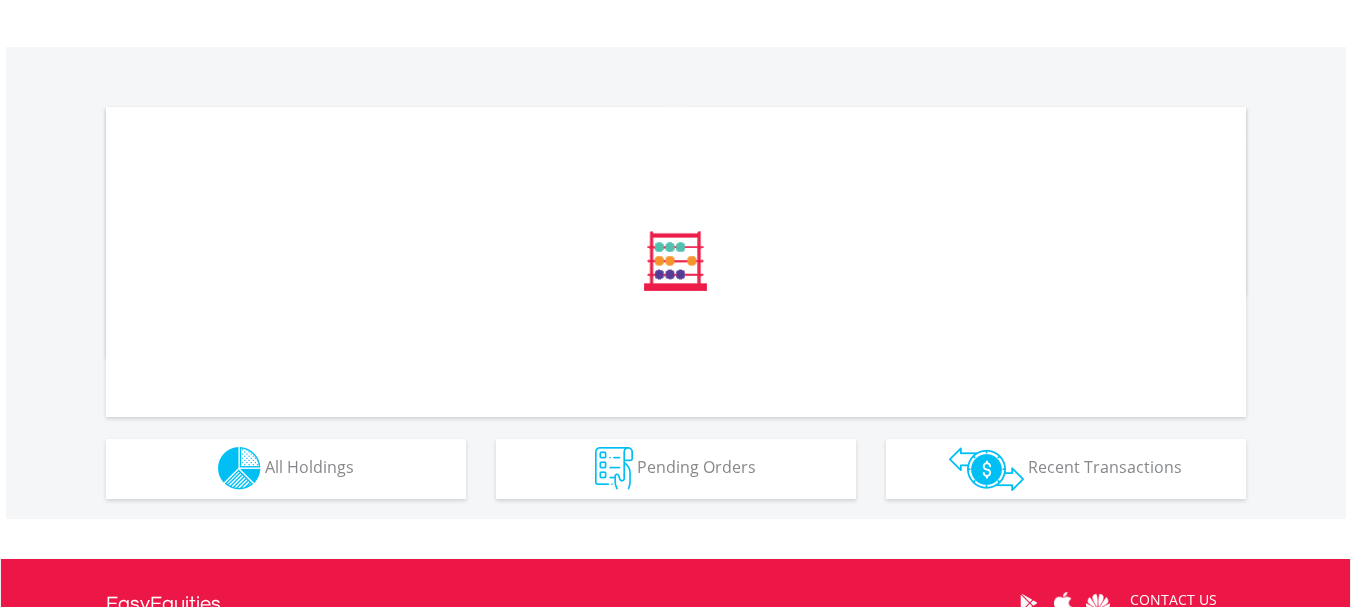 scroll, scrollTop: 600, scrollLeft: 0, axis: vertical 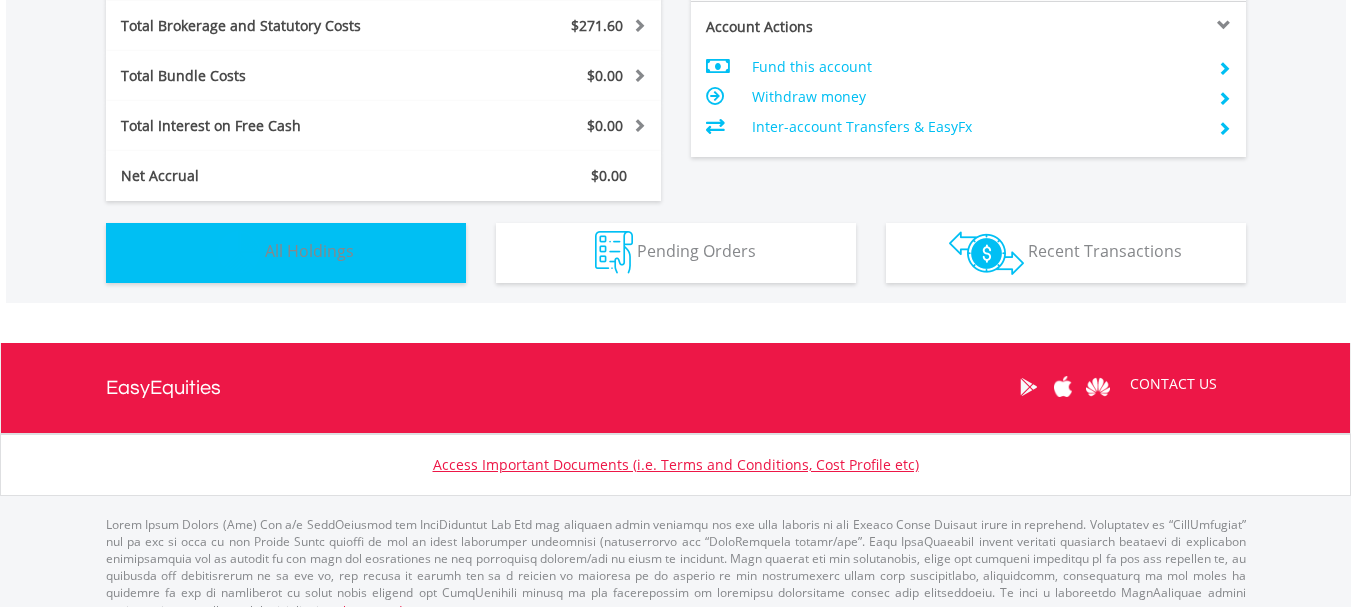 click on "Holdings
All Holdings" at bounding box center (286, 253) 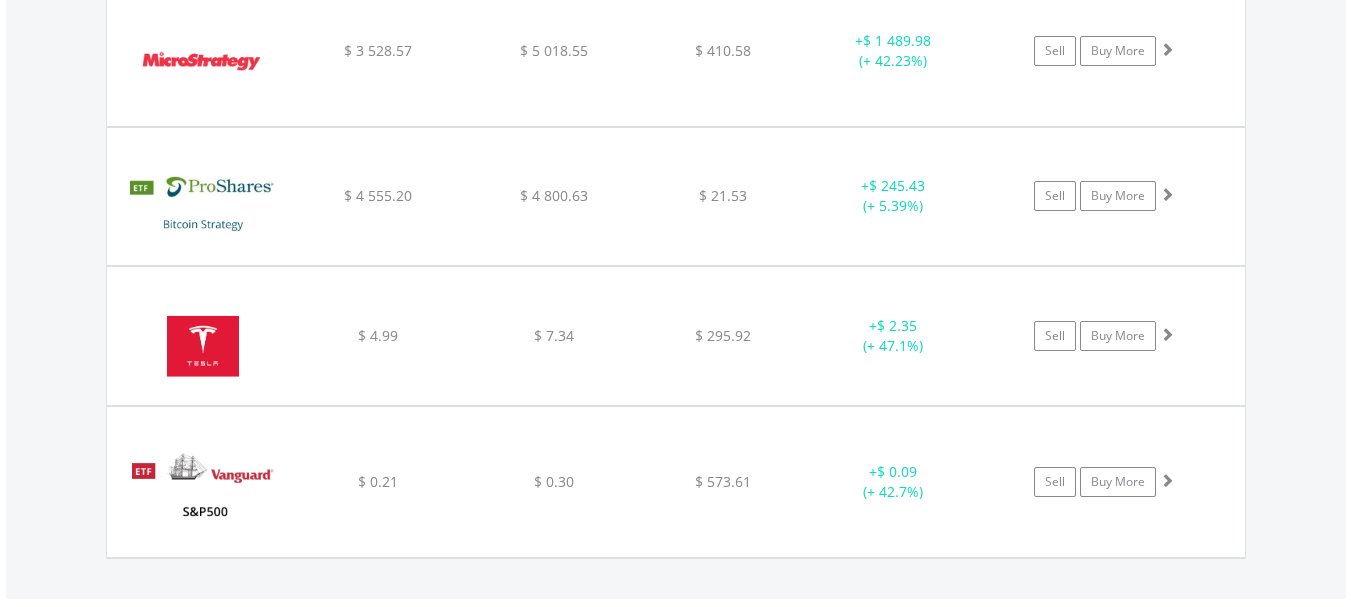 scroll, scrollTop: 1943, scrollLeft: 0, axis: vertical 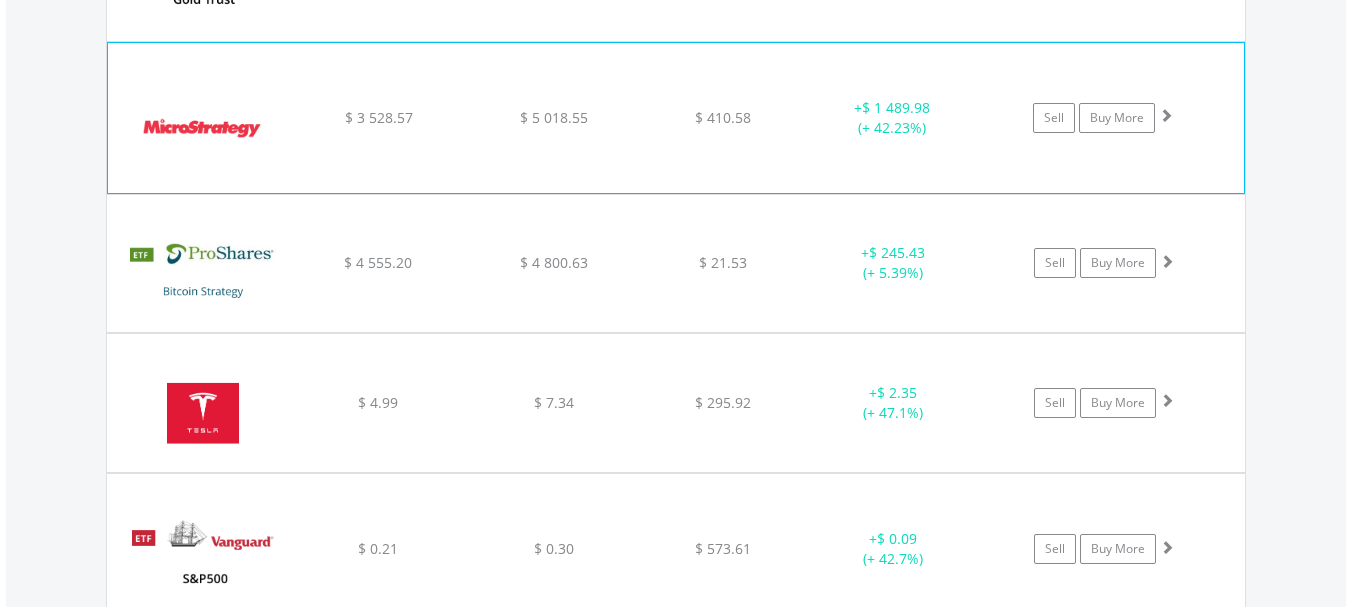 click on "Sell
Buy More" at bounding box center (1114, -326) 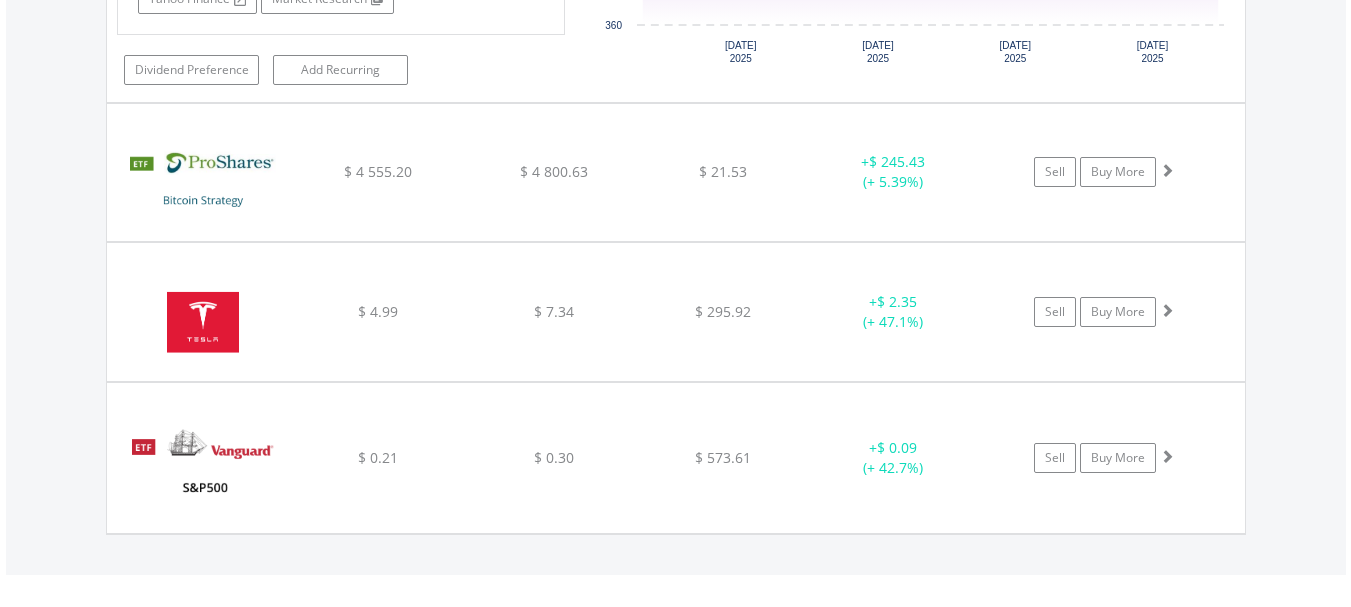 scroll, scrollTop: 2543, scrollLeft: 0, axis: vertical 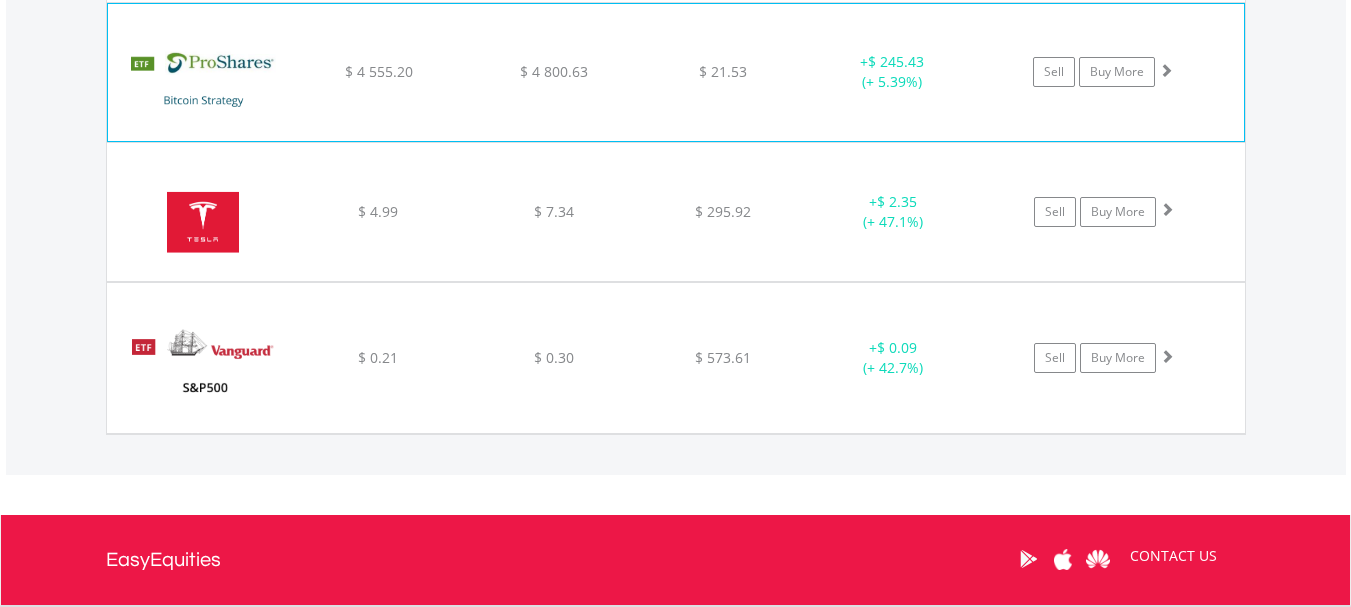 click on "Sell
Buy More" at bounding box center (1114, -926) 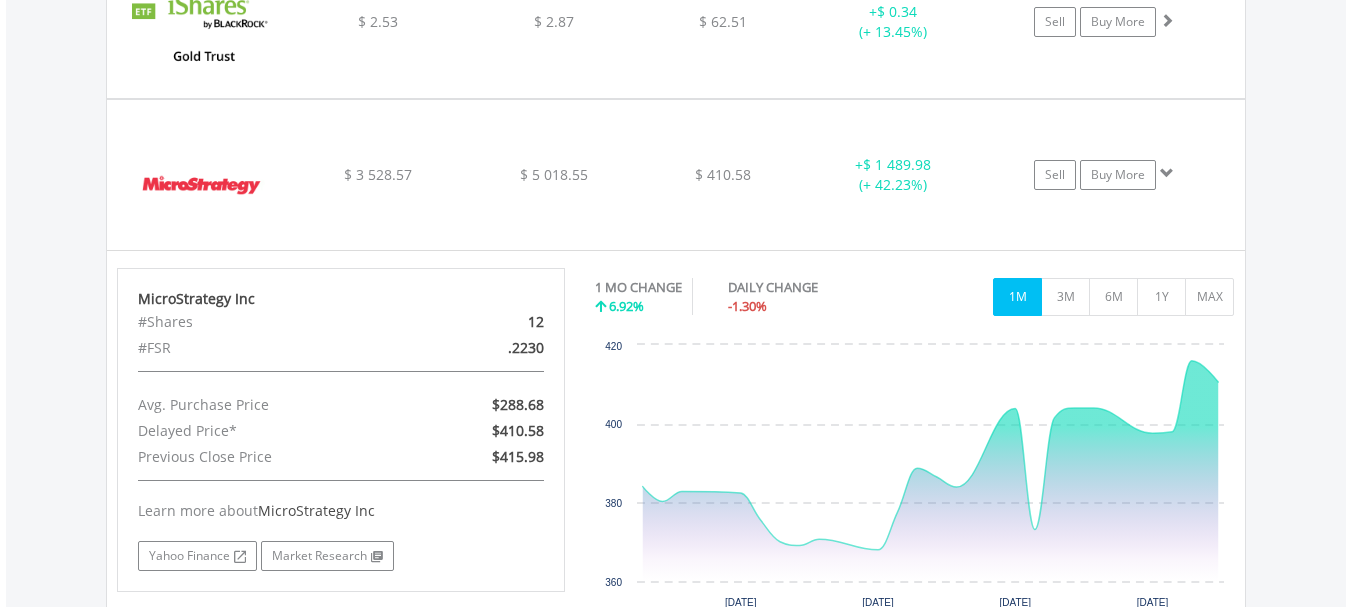 scroll, scrollTop: 1843, scrollLeft: 0, axis: vertical 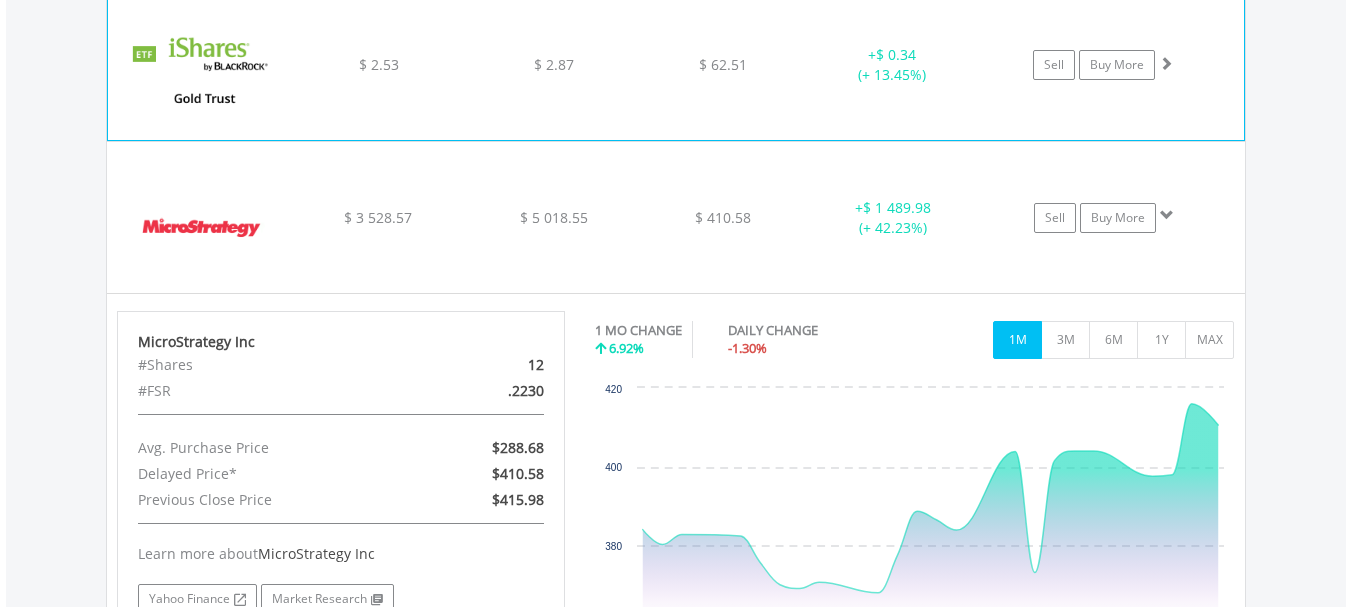 click on "﻿
Ishares Gold Trust ETF
$ 2.53
$ 2.87
$ 62.51
+  $ 0.34 (+ 13.45%)
Sell
Buy More" at bounding box center (676, -226) 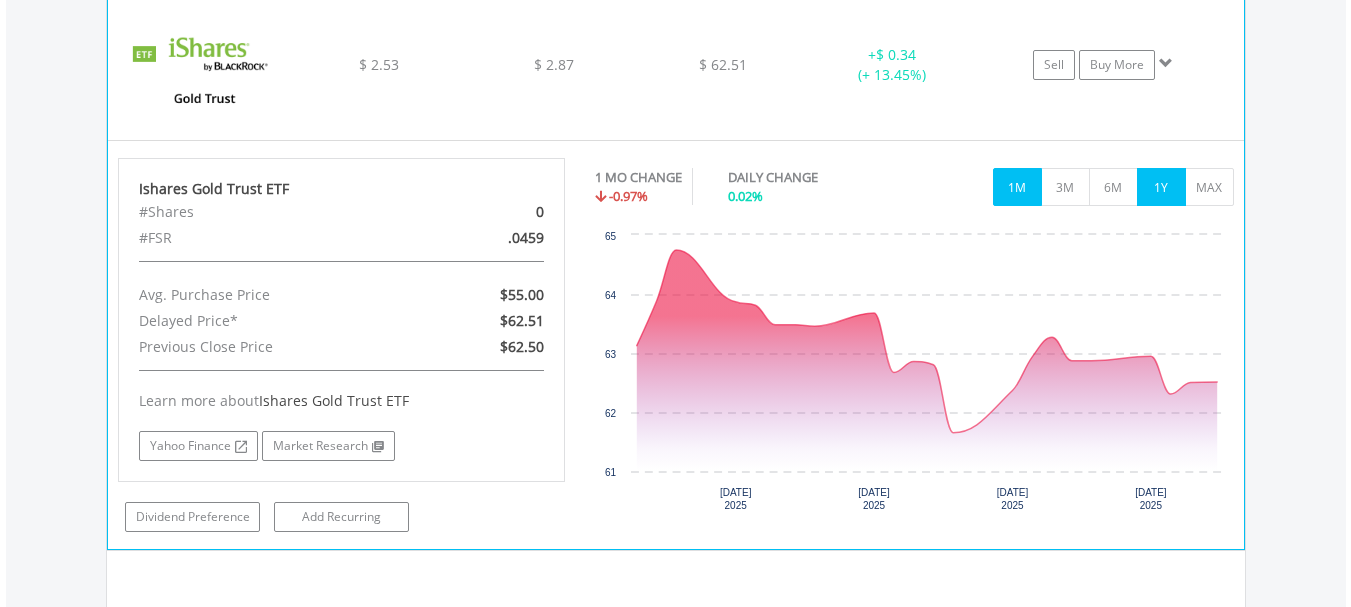 click on "1Y" at bounding box center [1161, 187] 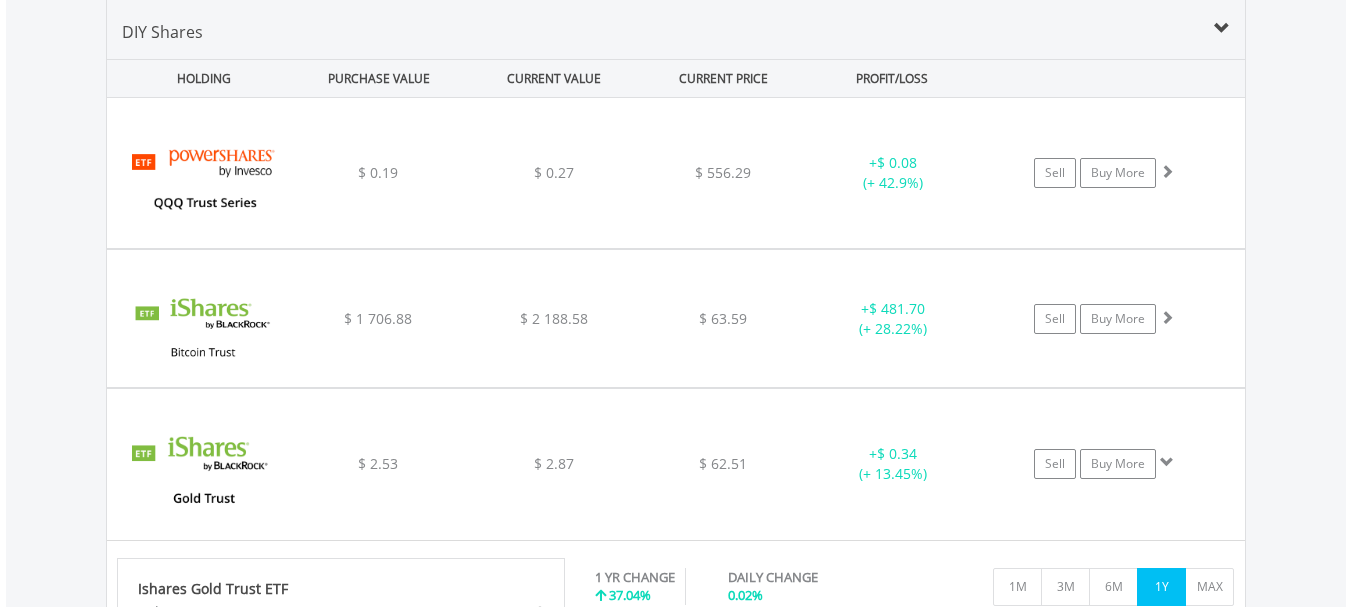 scroll, scrollTop: 1443, scrollLeft: 0, axis: vertical 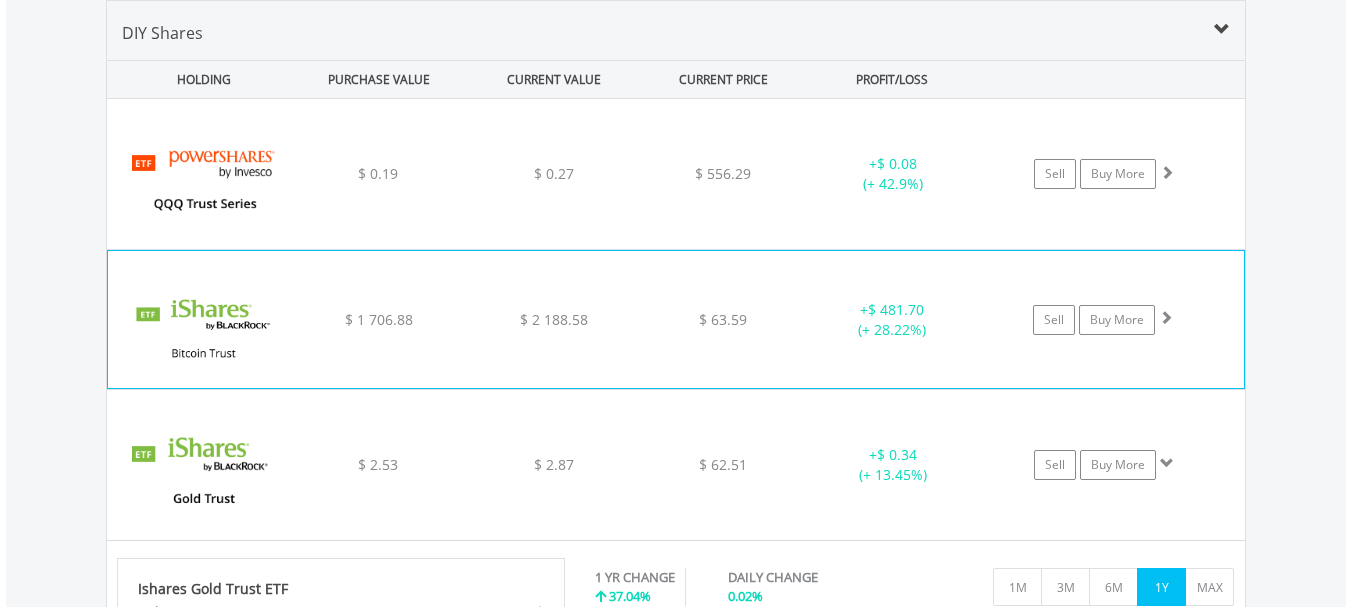 click on "﻿
iShares Bitcoin Trust ETF
$ 1 706.88
$ 2 188.58
$ 63.59
+  $ 481.70 (+ 28.22%)
Sell
Buy More" at bounding box center (676, 174) 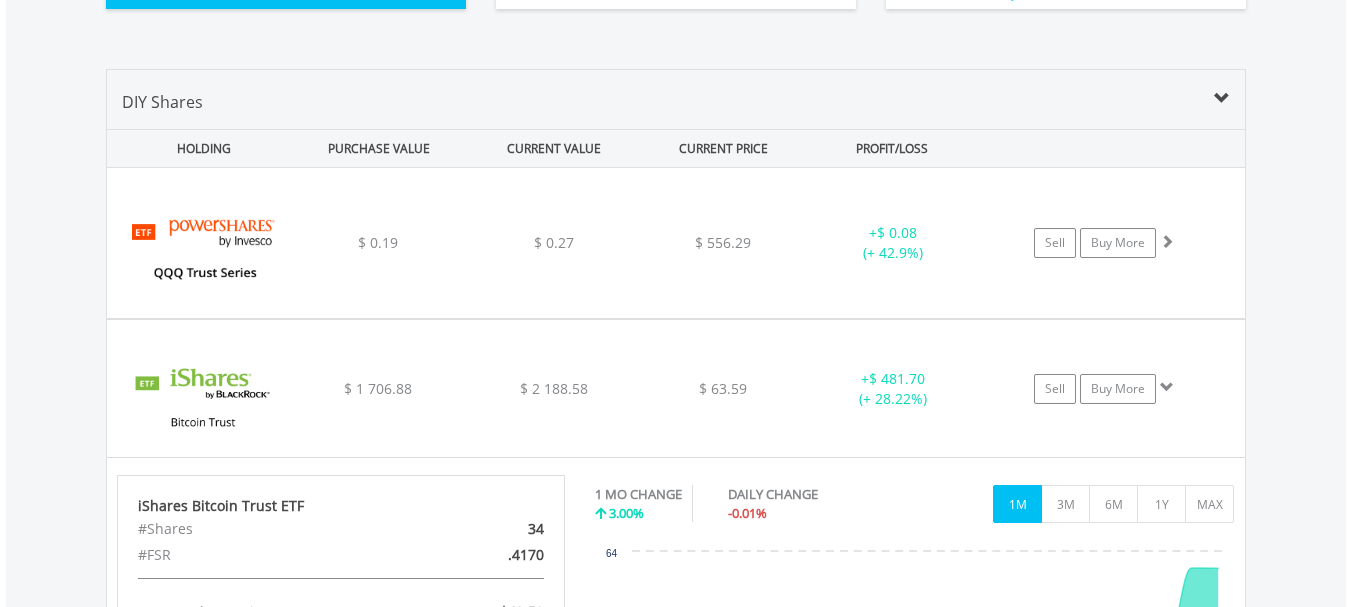 scroll, scrollTop: 1343, scrollLeft: 0, axis: vertical 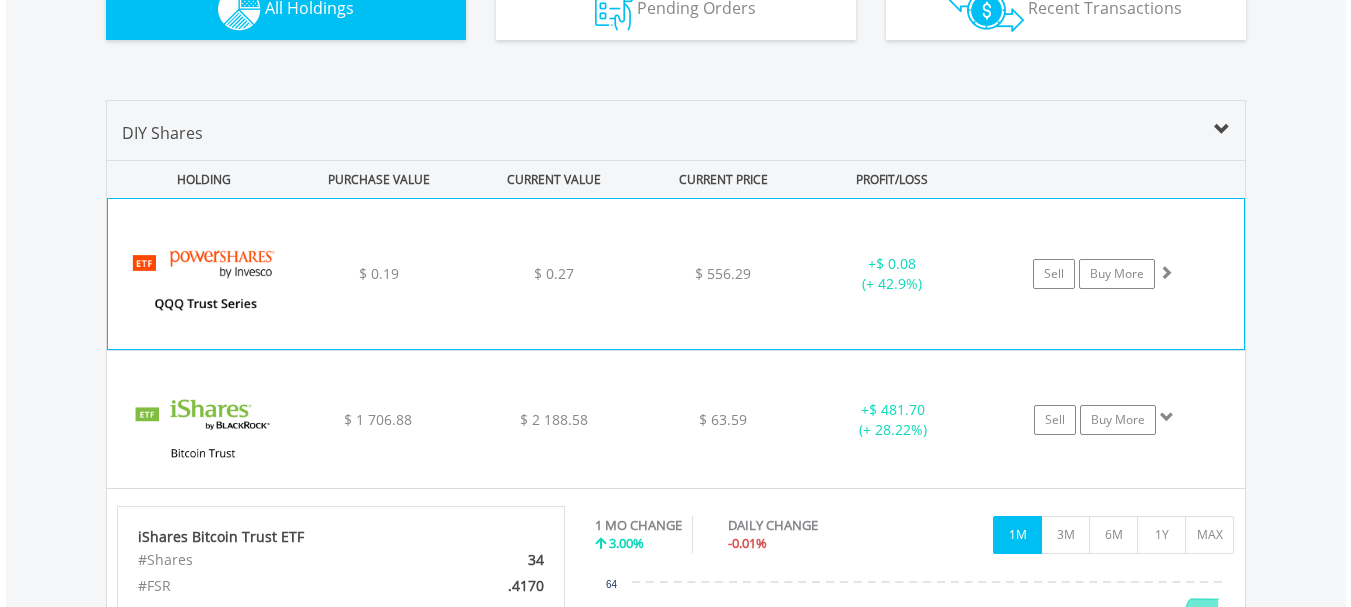 click on "Sell
Buy More" at bounding box center (1112, 274) 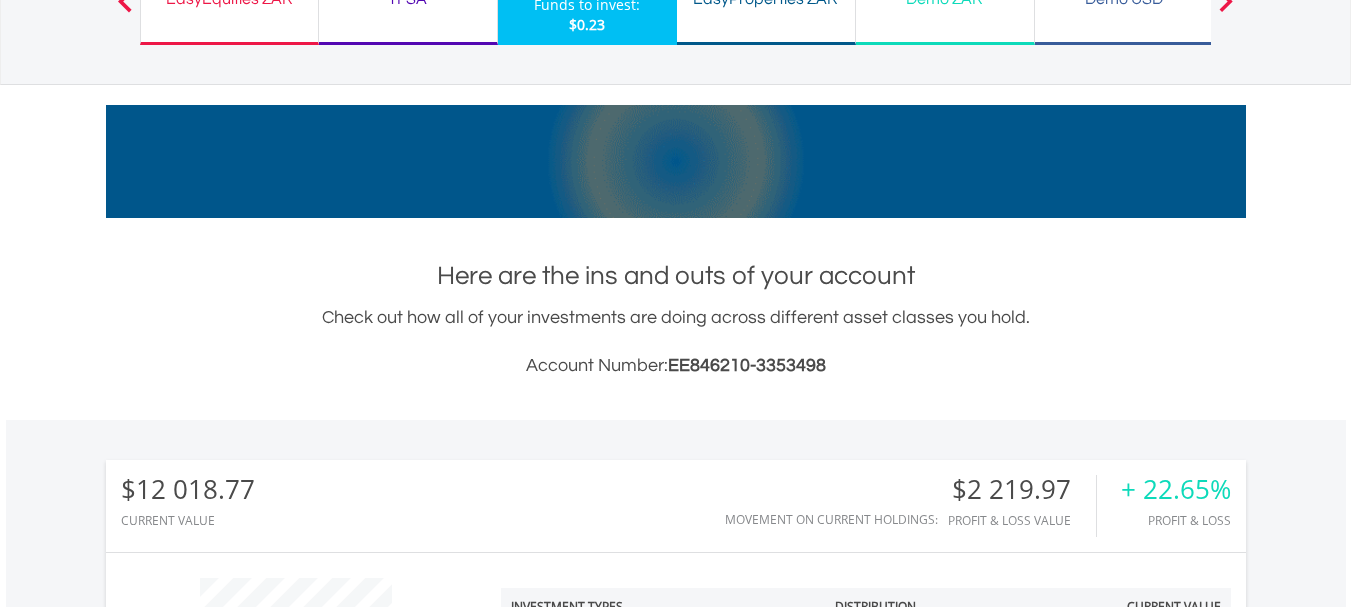 scroll, scrollTop: 0, scrollLeft: 0, axis: both 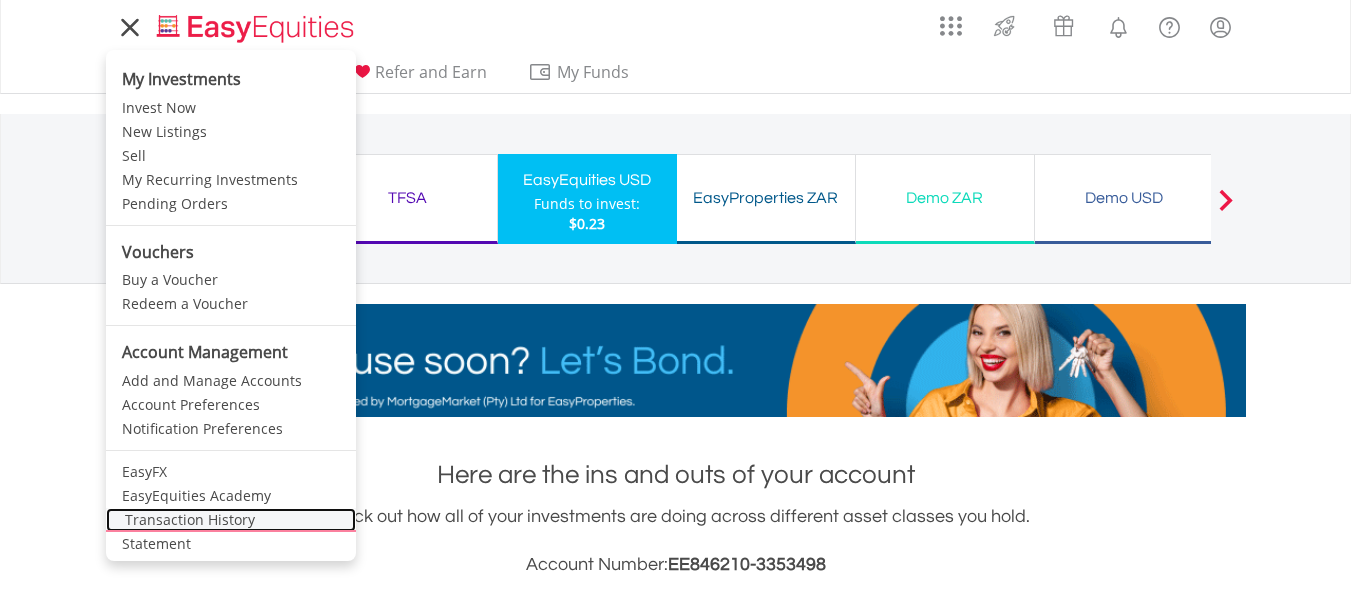 click on "Transaction History" at bounding box center (231, 520) 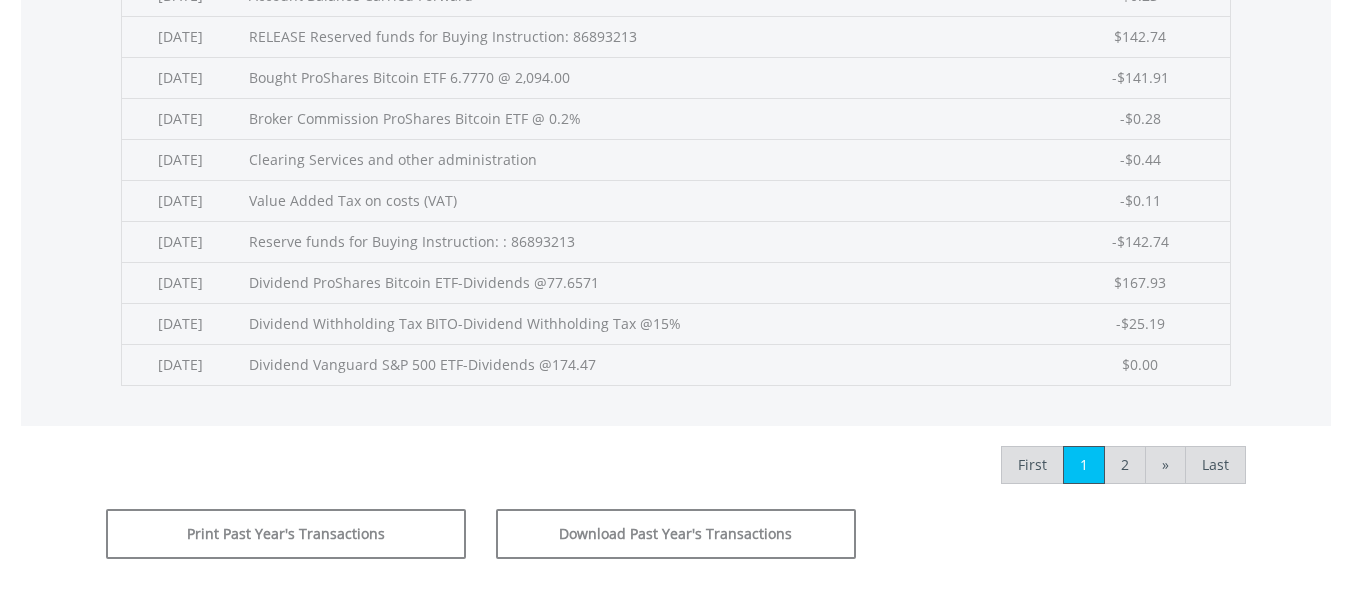 scroll, scrollTop: 900, scrollLeft: 0, axis: vertical 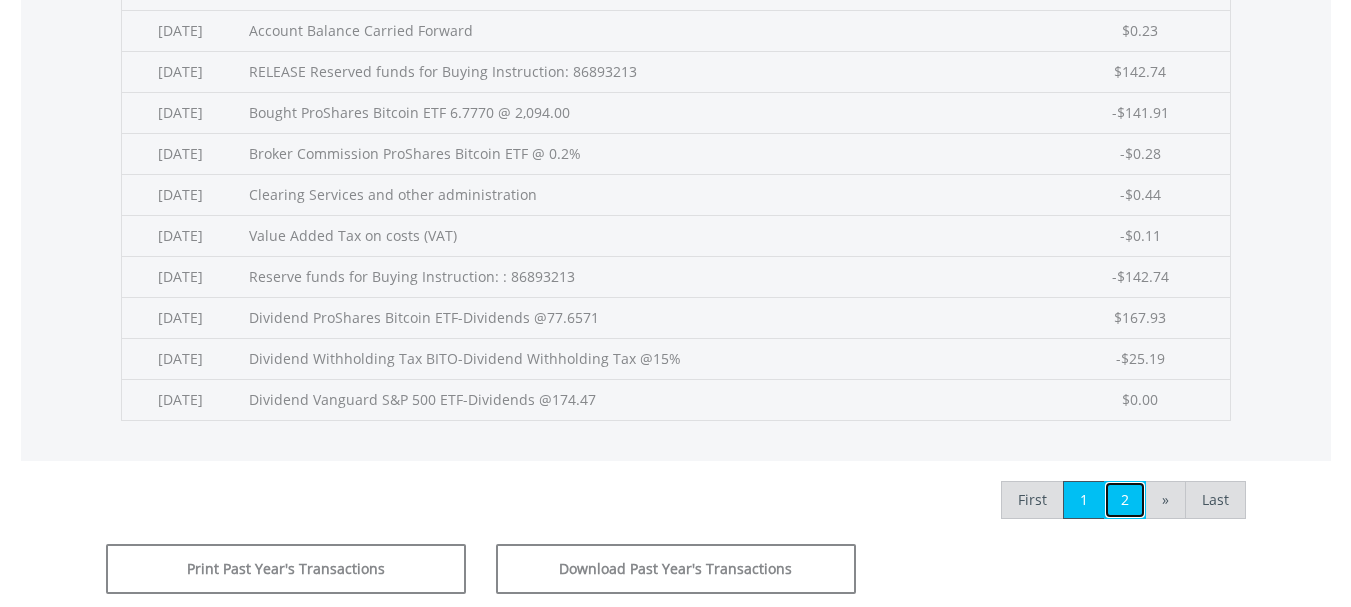 click on "2" at bounding box center (1125, 500) 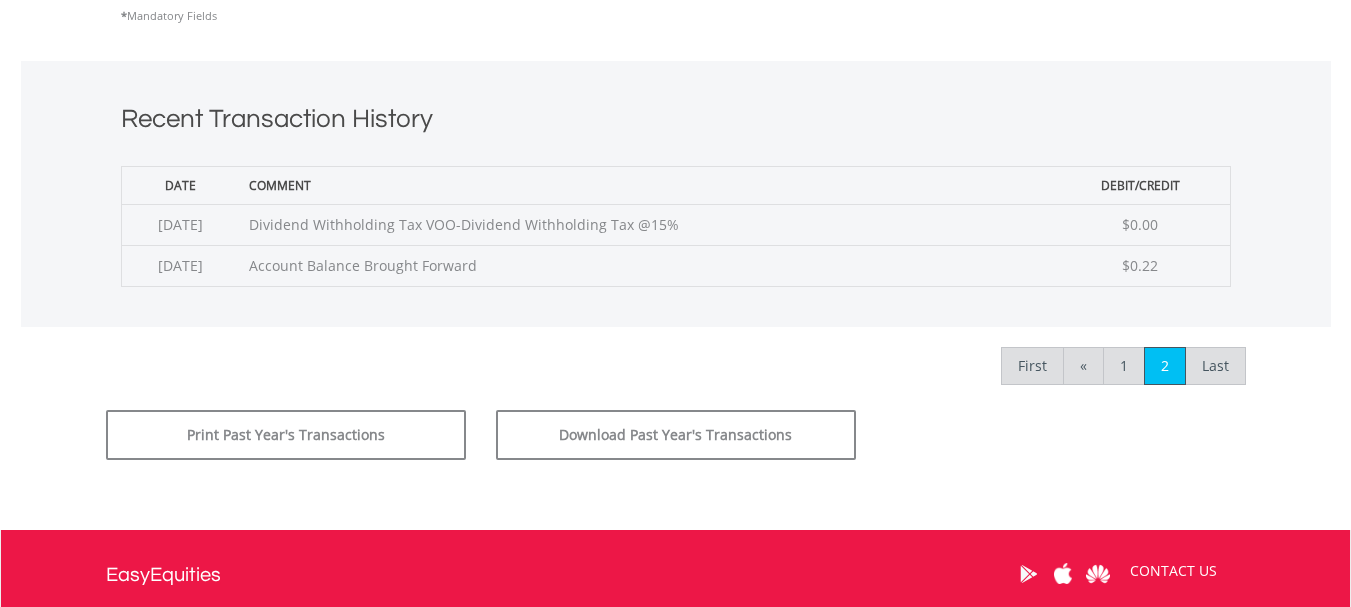 scroll, scrollTop: 800, scrollLeft: 0, axis: vertical 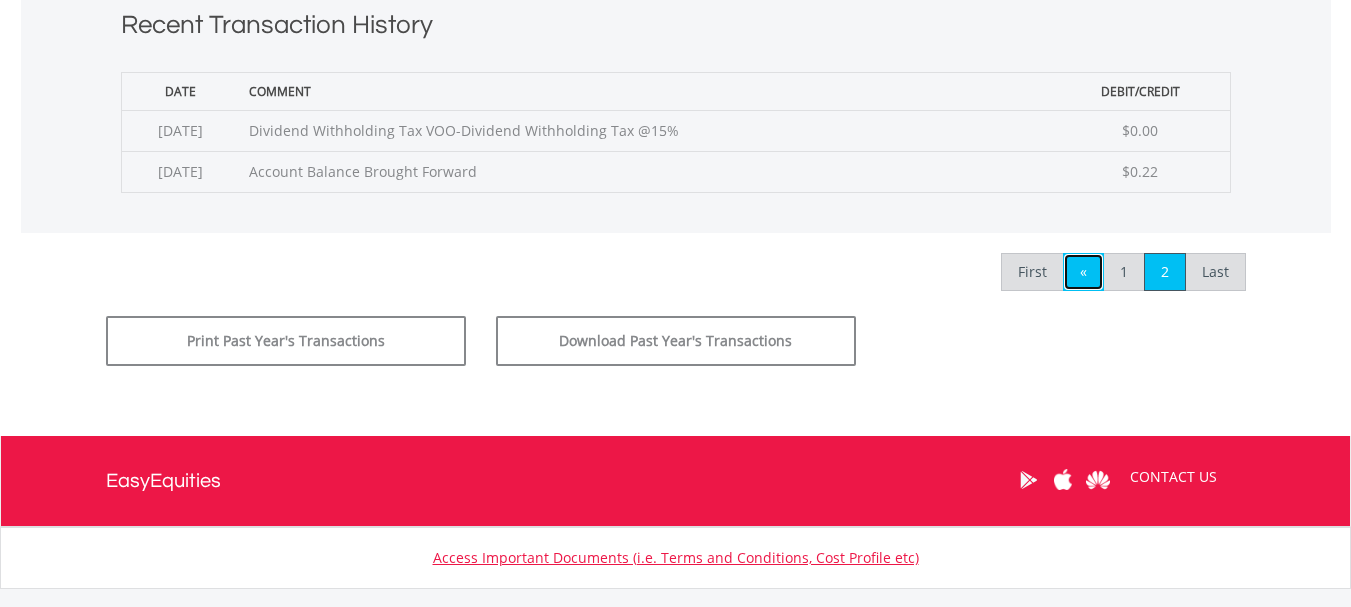 click on "«" at bounding box center (1083, 272) 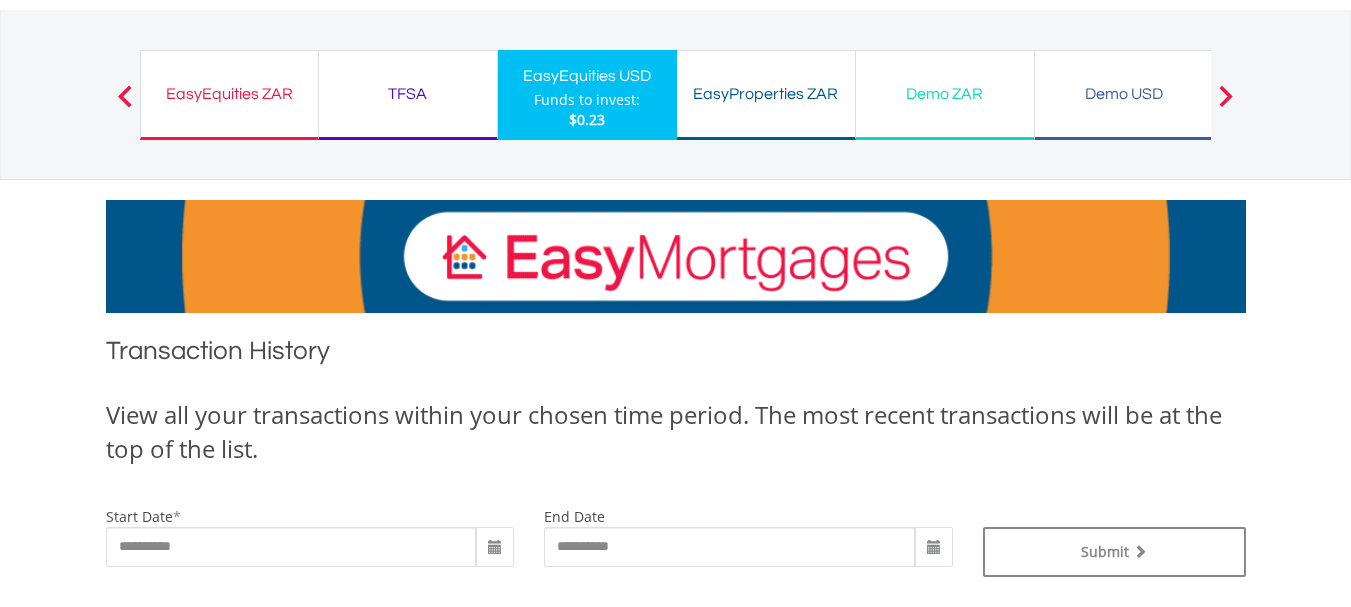 scroll, scrollTop: 0, scrollLeft: 0, axis: both 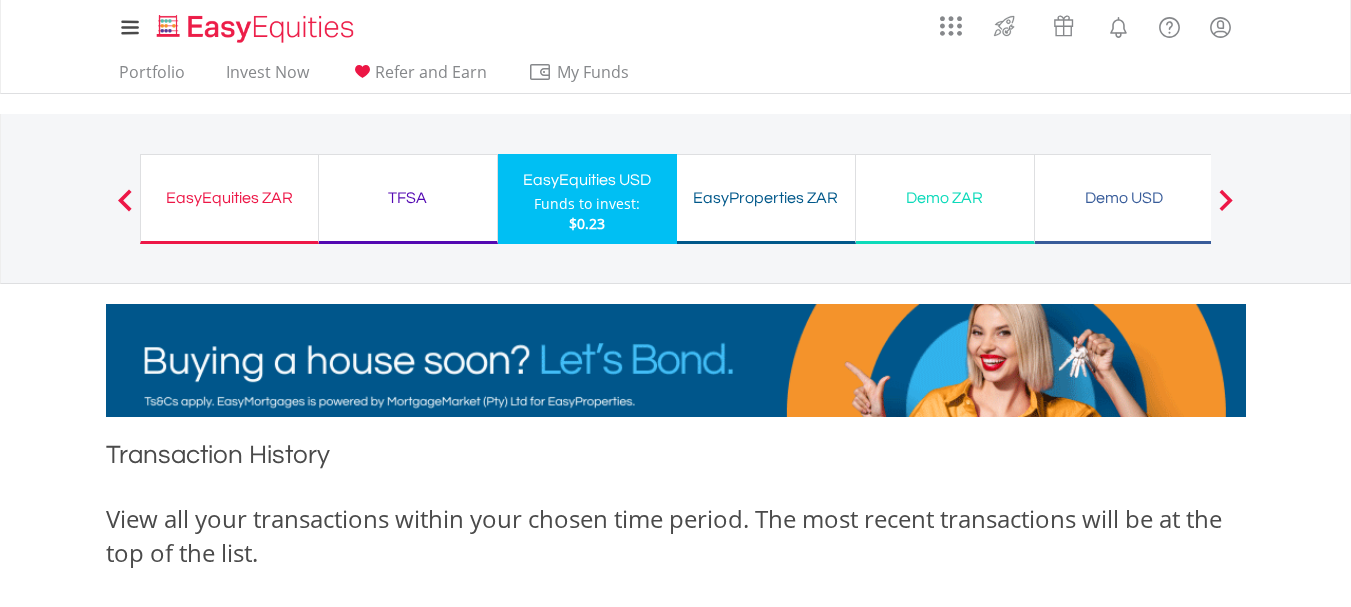 click on "EasyEquities USD" at bounding box center (587, 180) 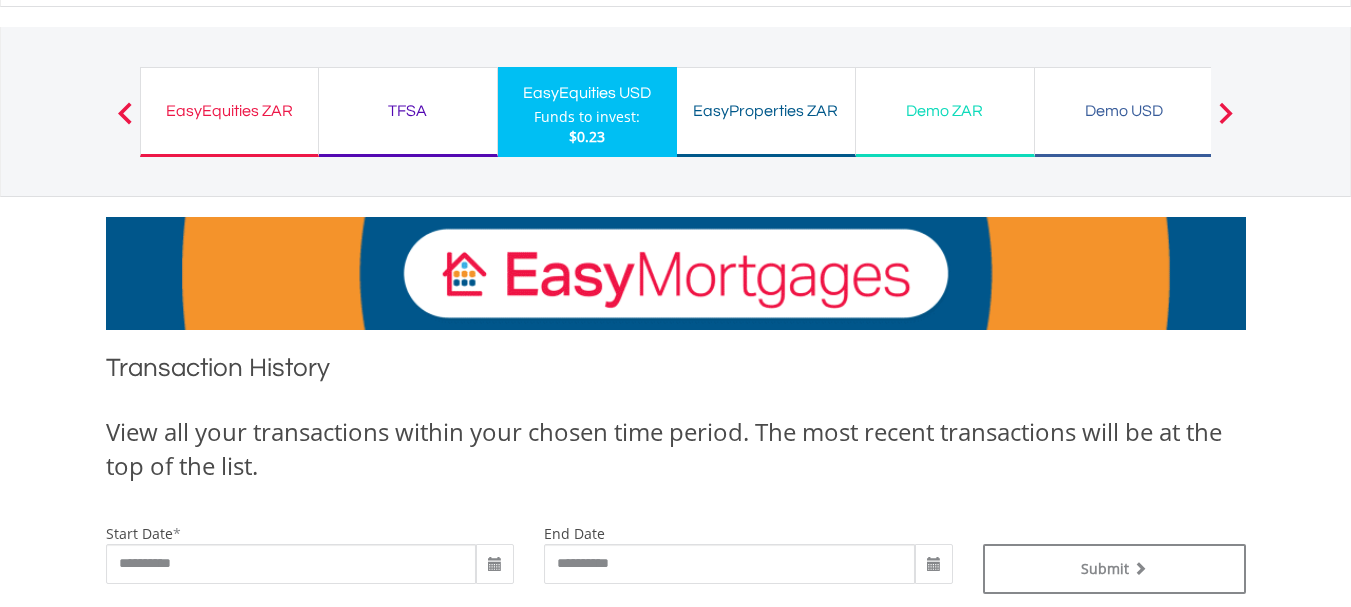 scroll, scrollTop: 0, scrollLeft: 0, axis: both 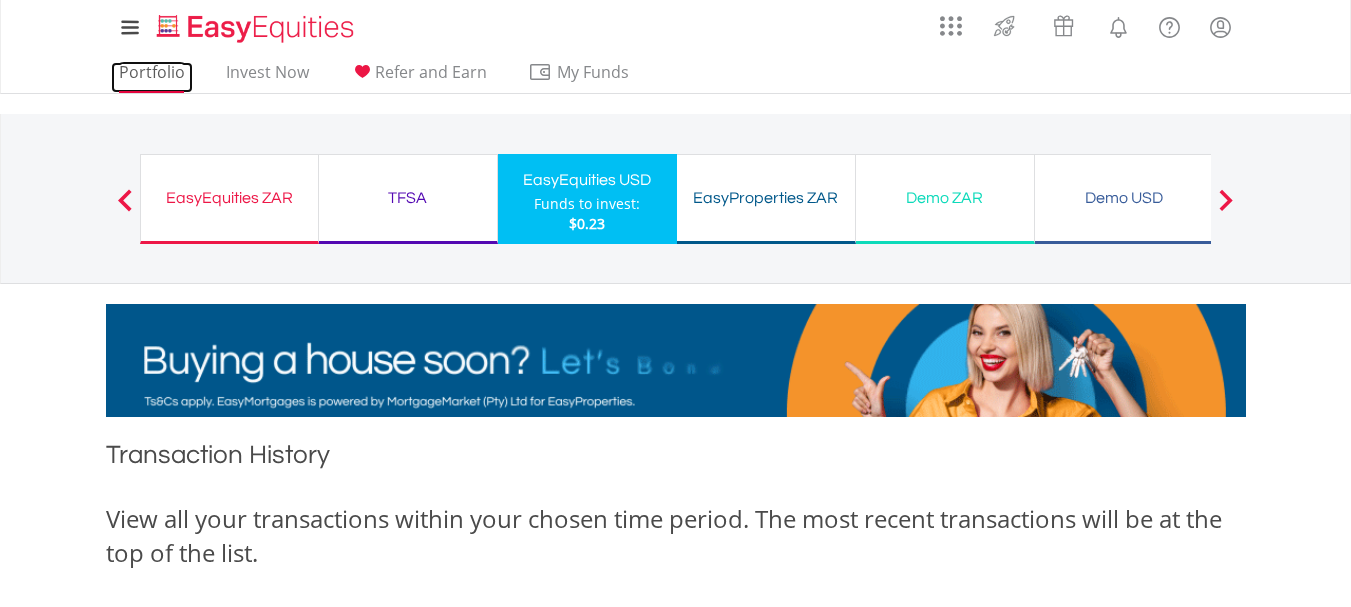 click on "Portfolio" at bounding box center (152, 77) 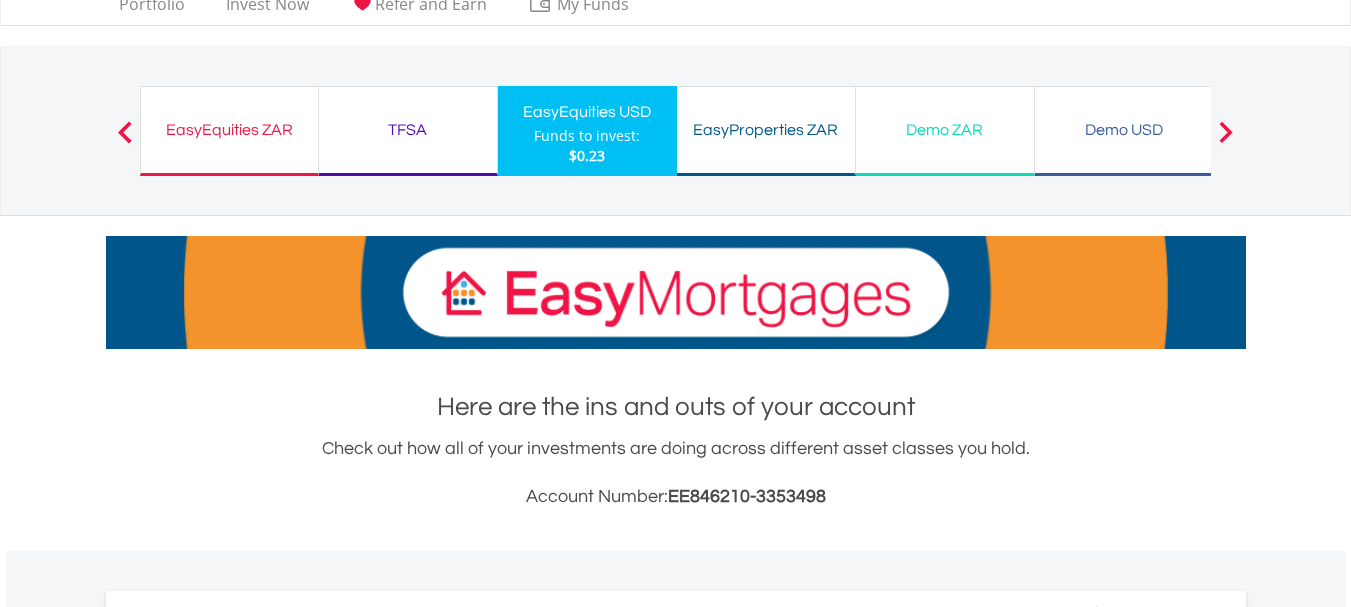 scroll, scrollTop: 304, scrollLeft: 0, axis: vertical 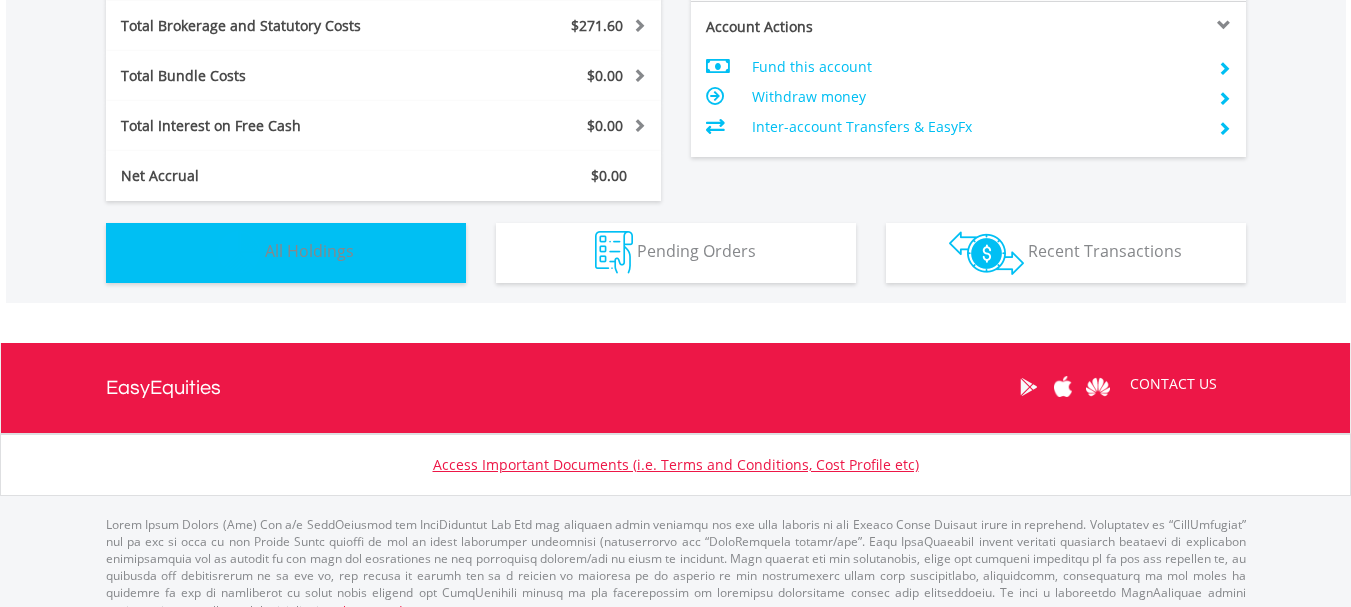 click on "All Holdings" at bounding box center (309, 251) 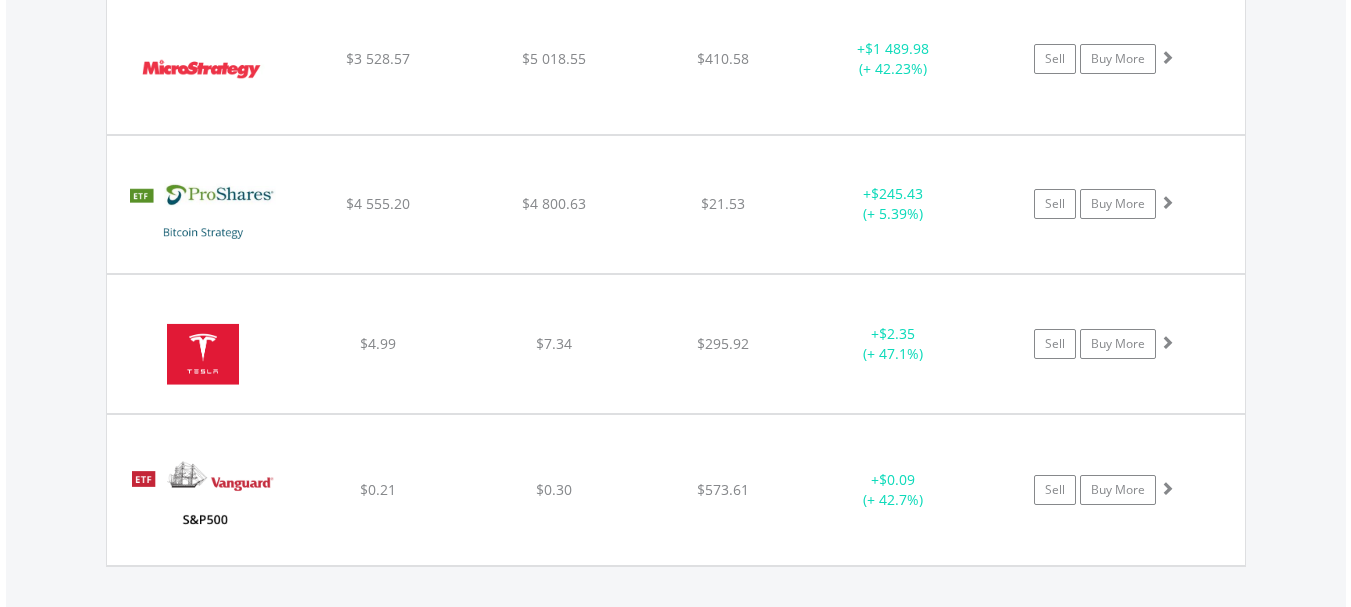 scroll, scrollTop: 2043, scrollLeft: 0, axis: vertical 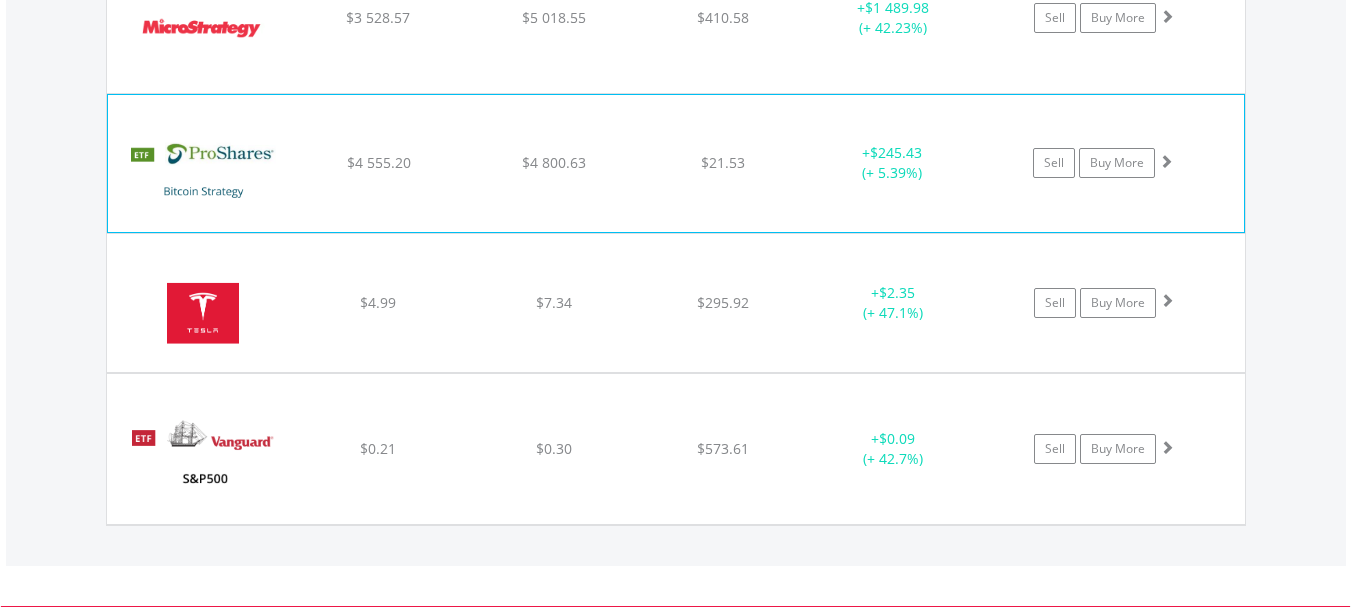 click on "Sell
Buy More" at bounding box center [1114, -426] 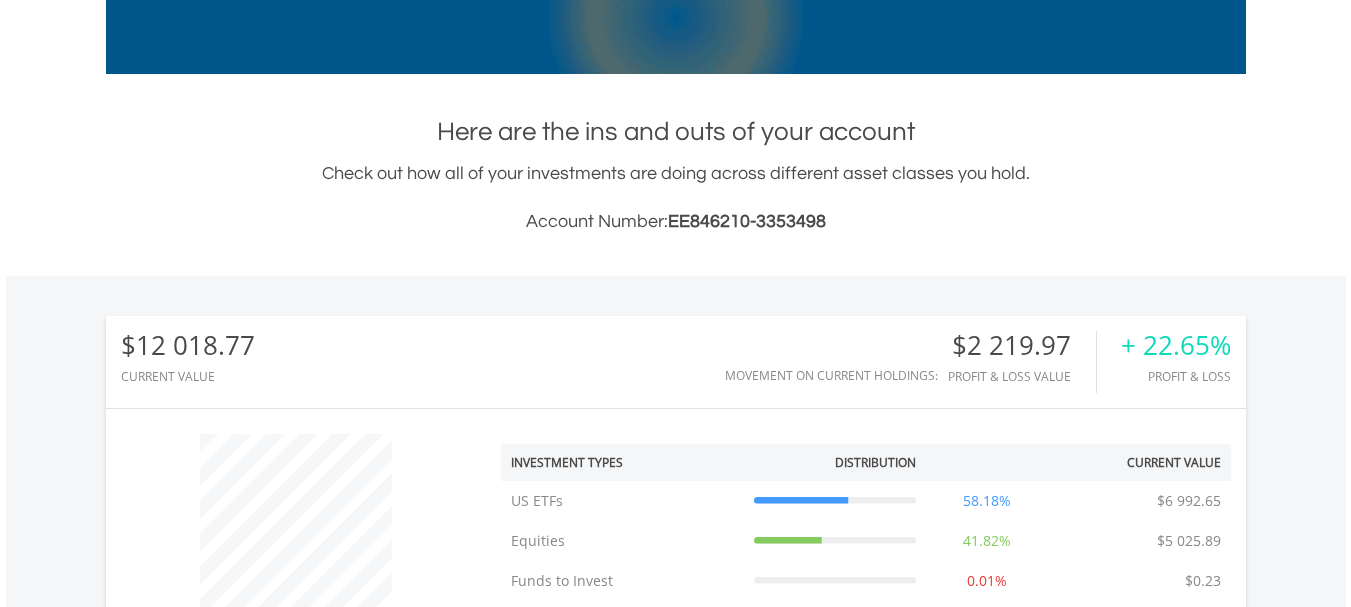 scroll, scrollTop: 0, scrollLeft: 0, axis: both 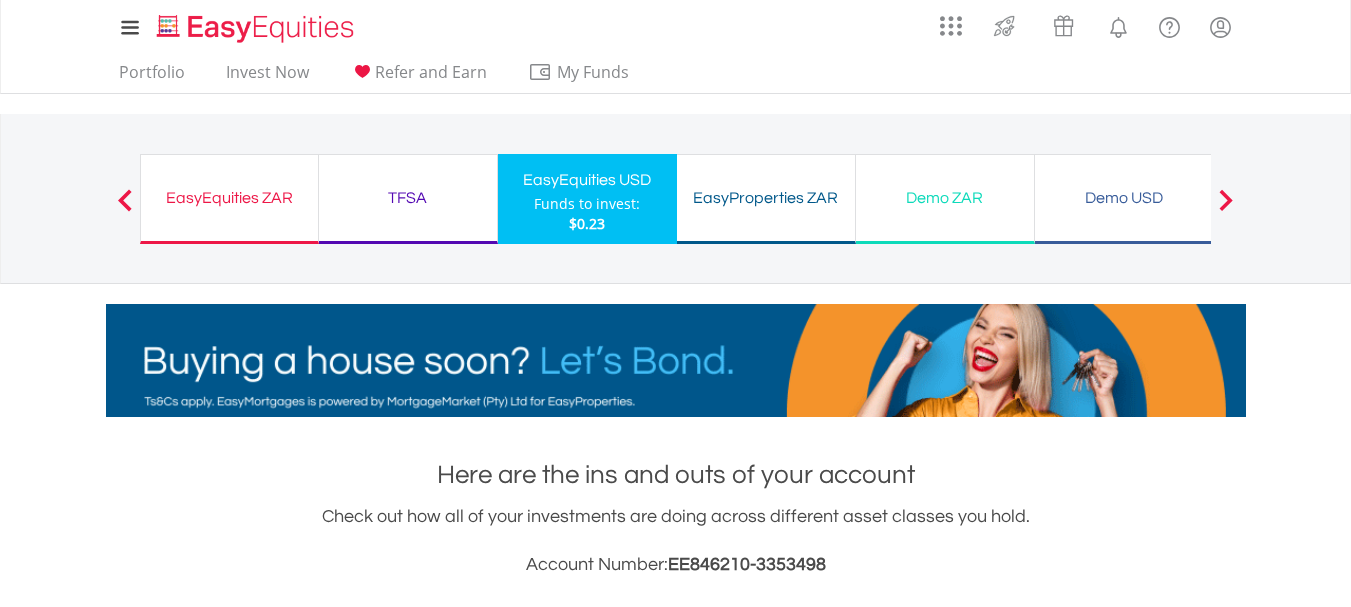 click on "EasyEquities ZAR" at bounding box center (229, 198) 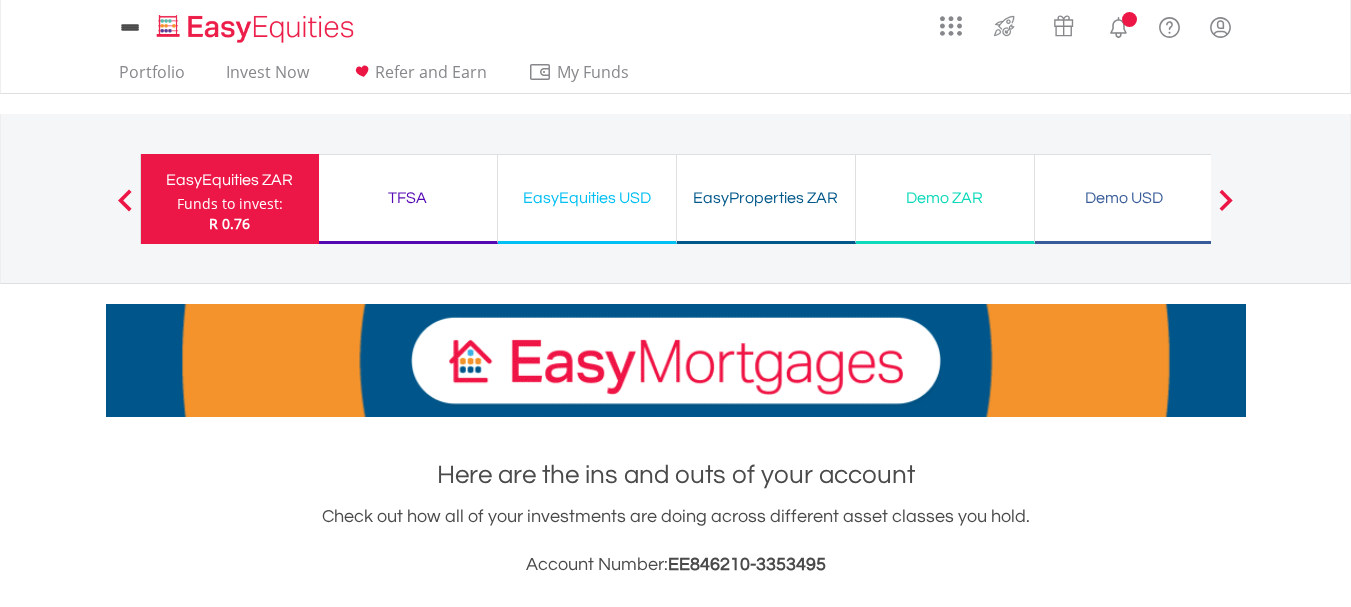 scroll, scrollTop: 0, scrollLeft: 0, axis: both 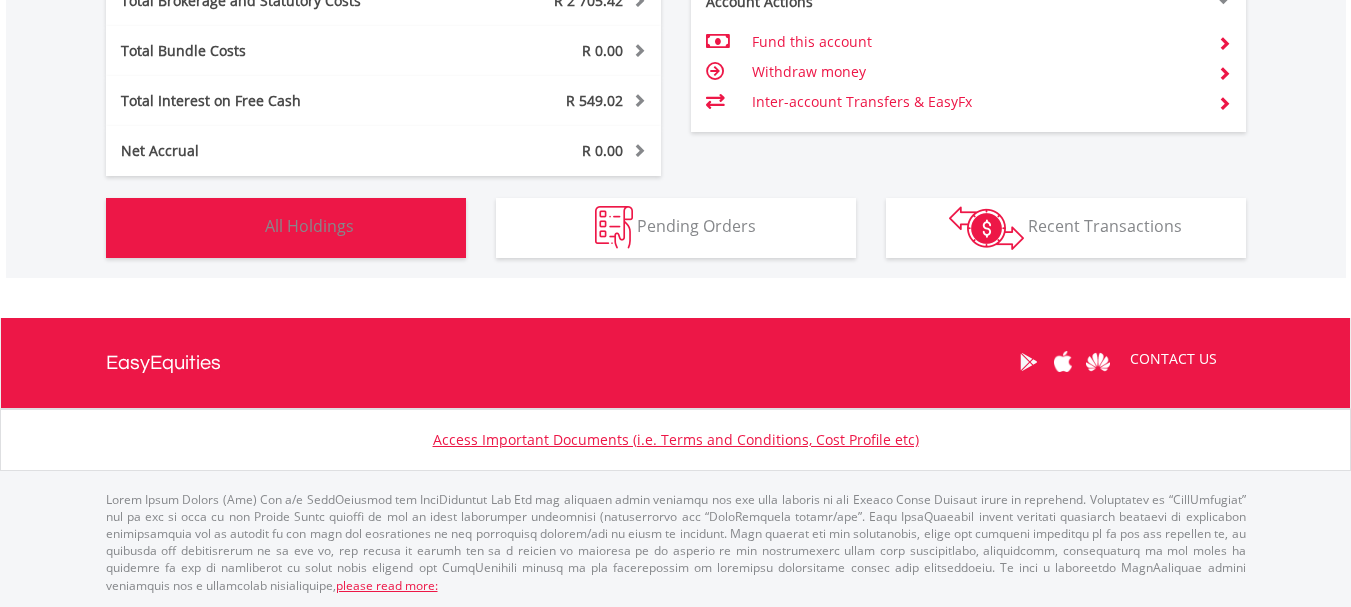 click on "Holdings
All Holdings" at bounding box center [286, 228] 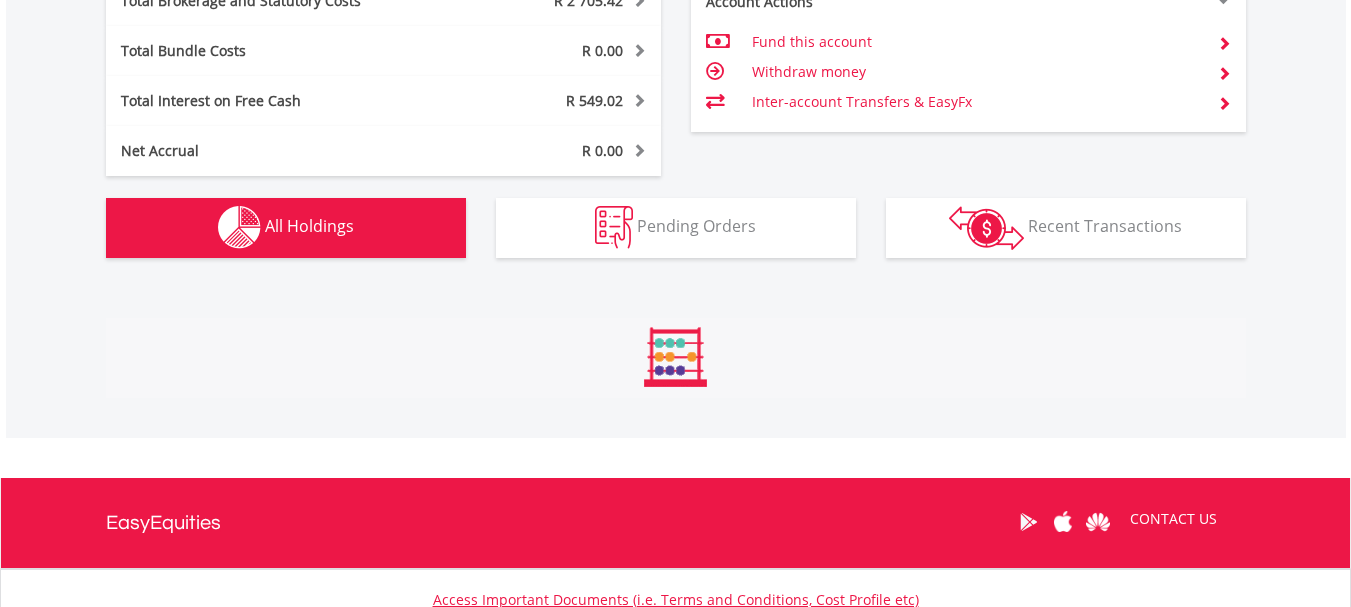 type 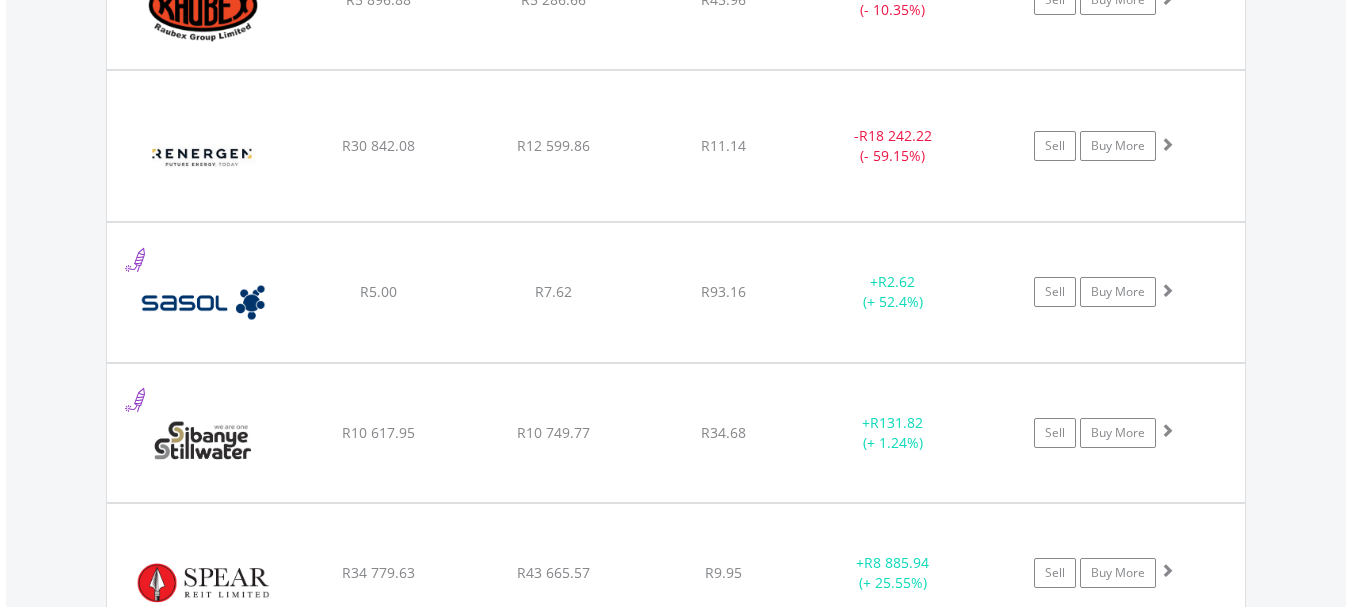 scroll, scrollTop: 3843, scrollLeft: 0, axis: vertical 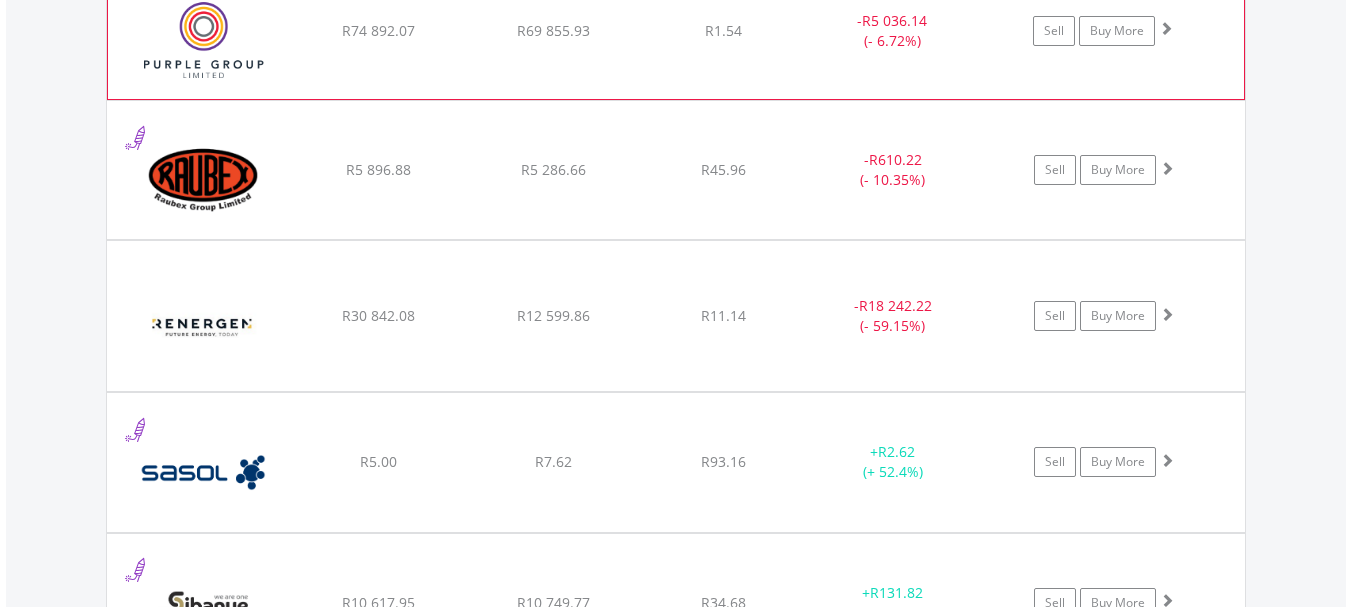 click on "﻿
Purple Group Limited
R74 892.07
R69 855.93
R1.54
-  R5 036.14 (- 6.72%)
Sell
Buy More" at bounding box center (676, -2233) 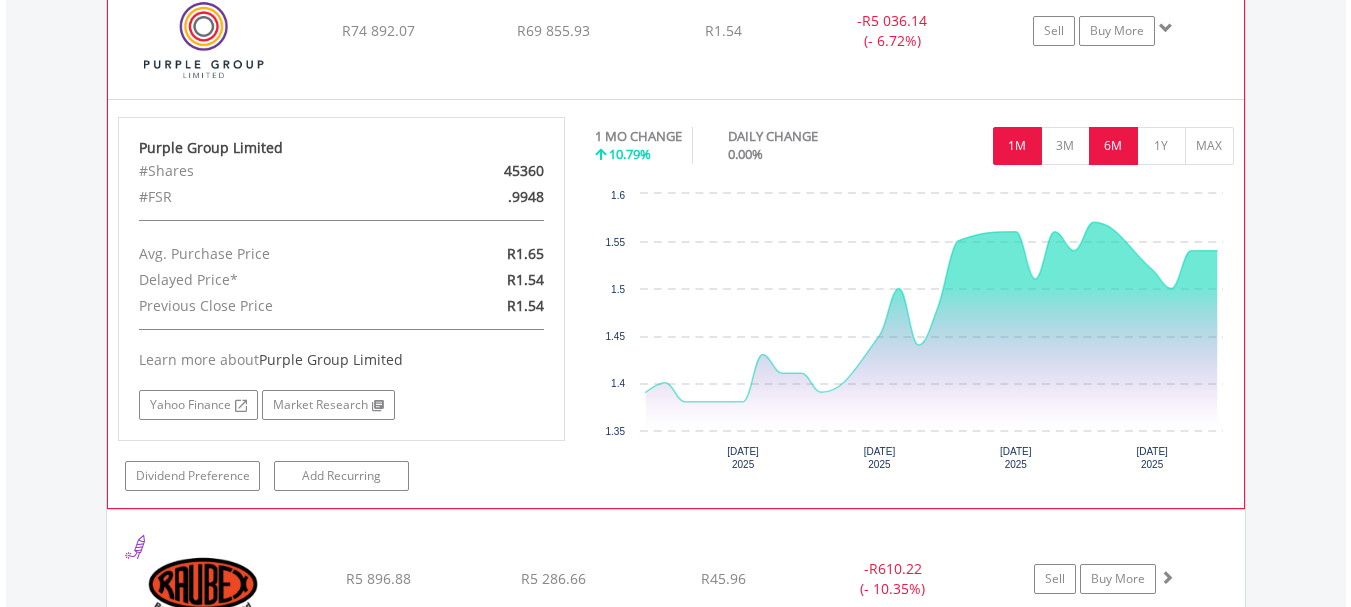 click on "6M" at bounding box center (1113, 146) 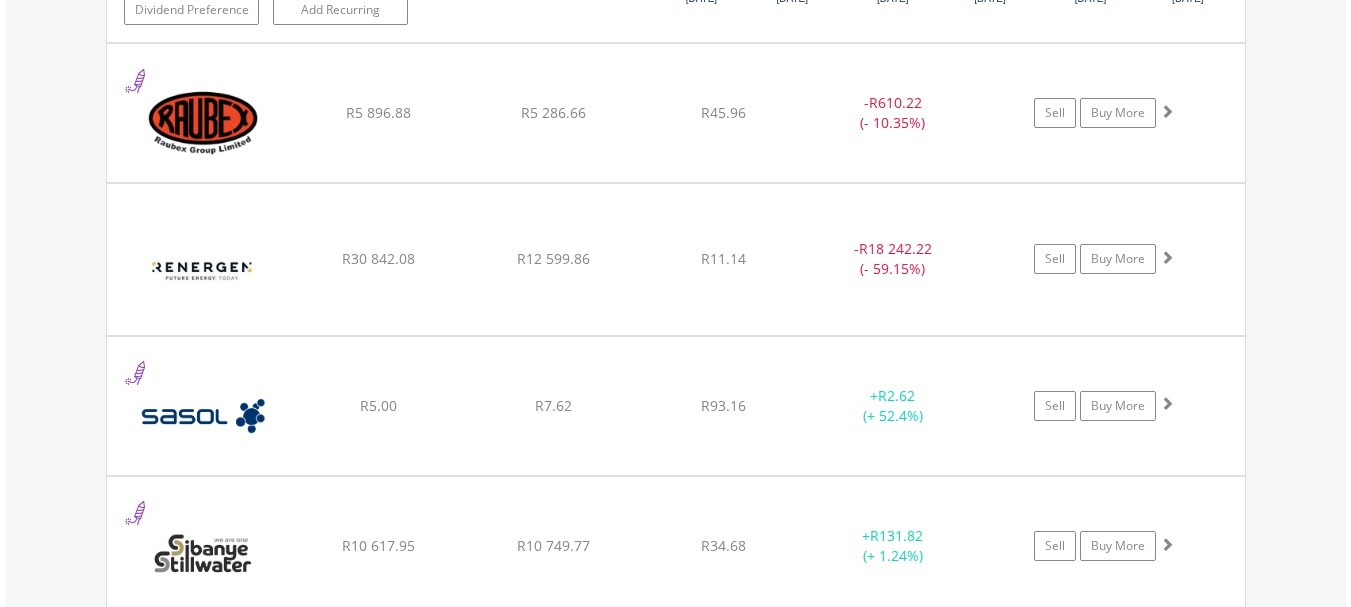 scroll, scrollTop: 4343, scrollLeft: 0, axis: vertical 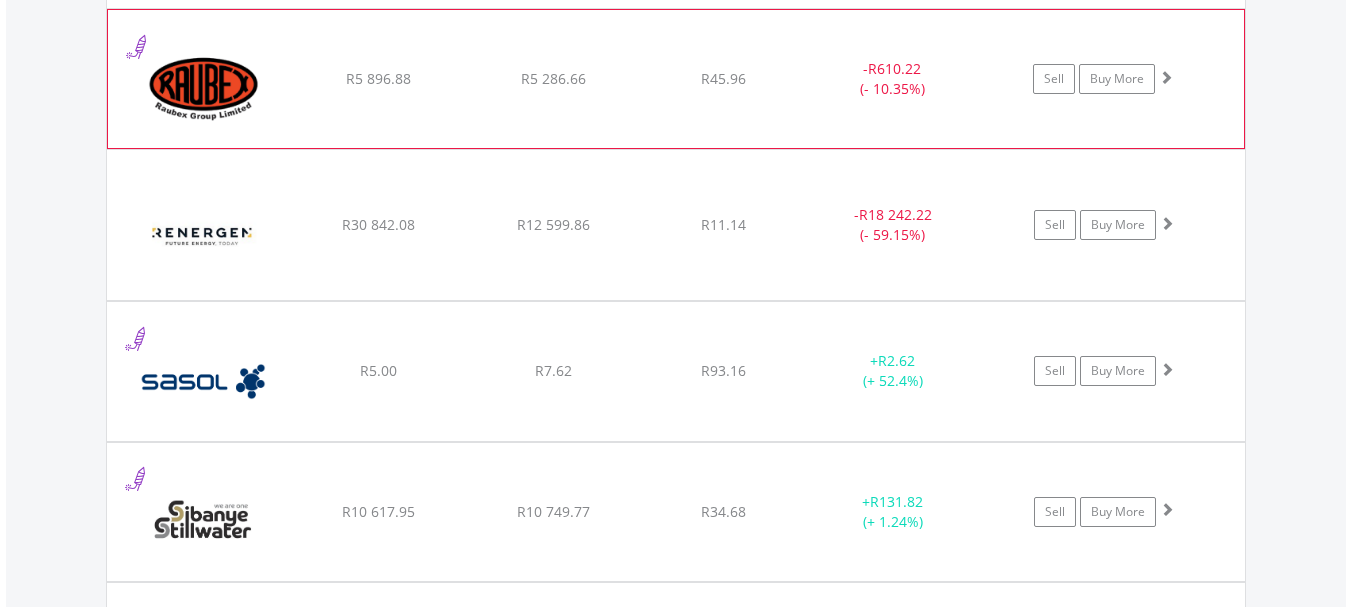 click on "﻿
Raubex Group Limited
R5 896.88
R5 286.66
R45.96
-  R610.22 (- 10.35%)
Sell
Buy More" at bounding box center [676, -2733] 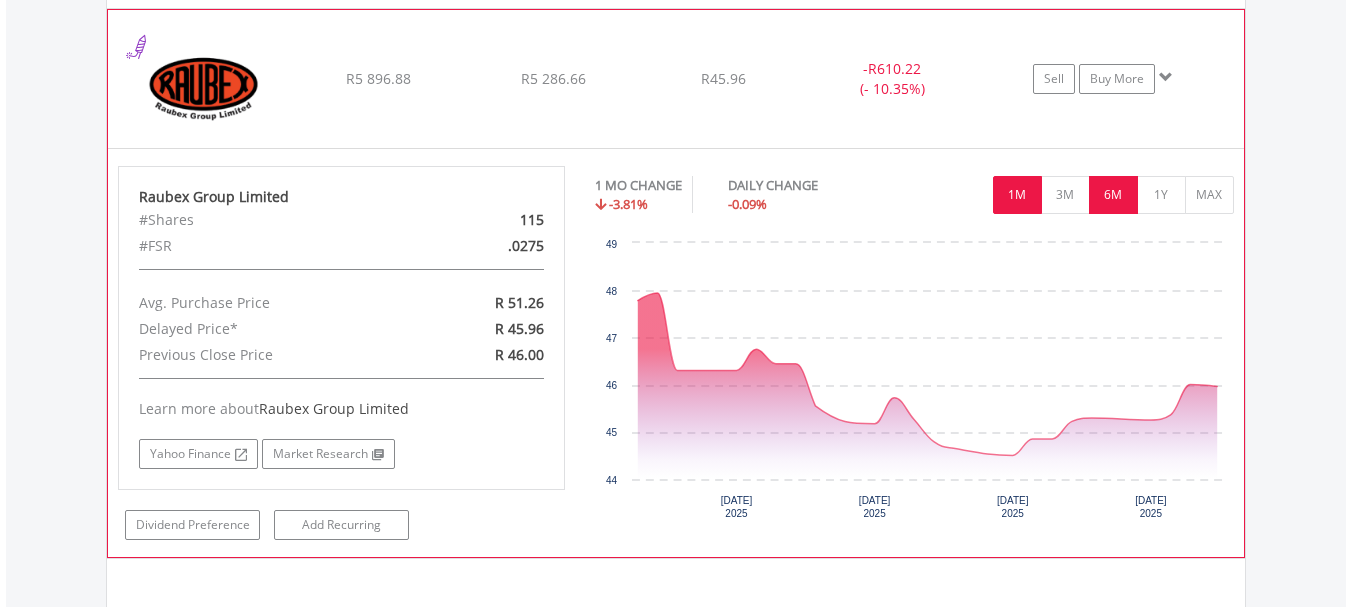 click on "6M" at bounding box center [1113, 195] 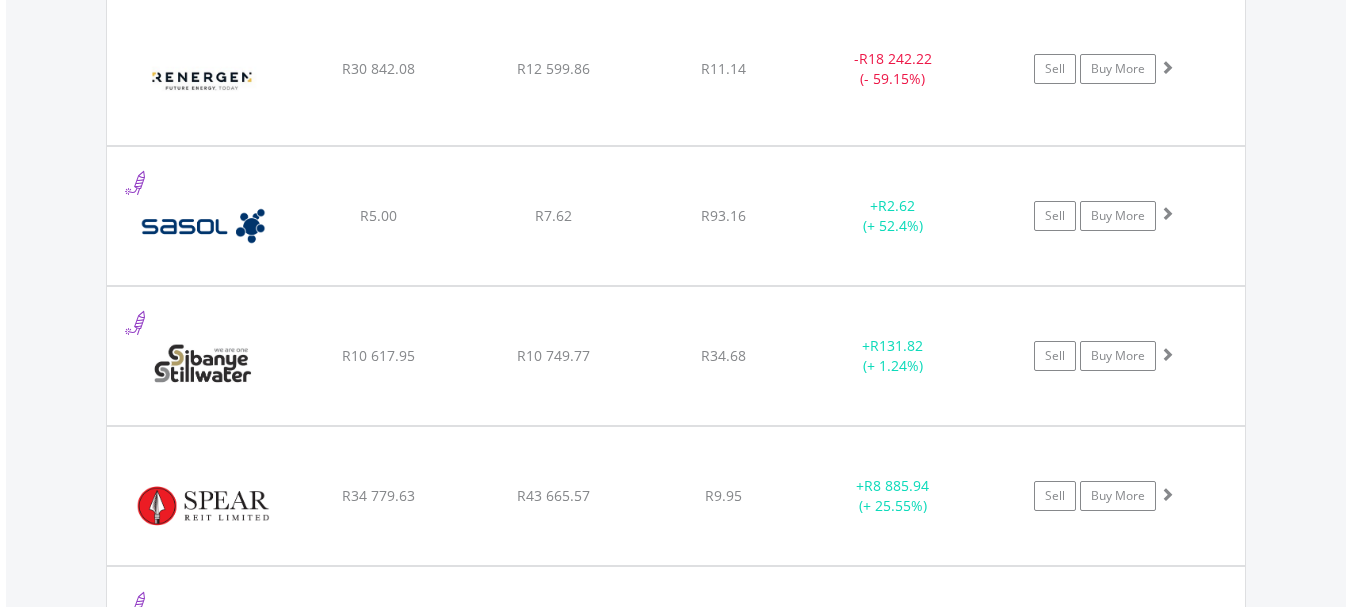 scroll, scrollTop: 4943, scrollLeft: 0, axis: vertical 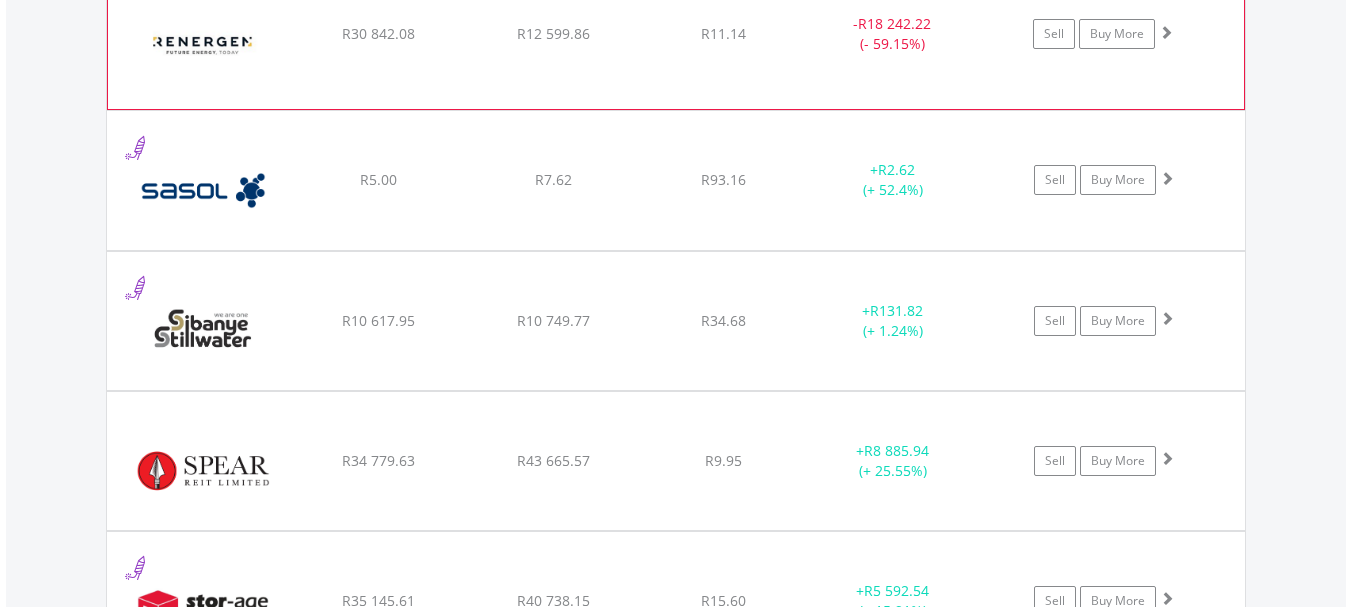 click on "﻿
Renergen Limited
R30 842.08
R12 599.86
R11.14
-  R18 242.22 (- 59.15%)
Sell
Buy More" at bounding box center (676, -3333) 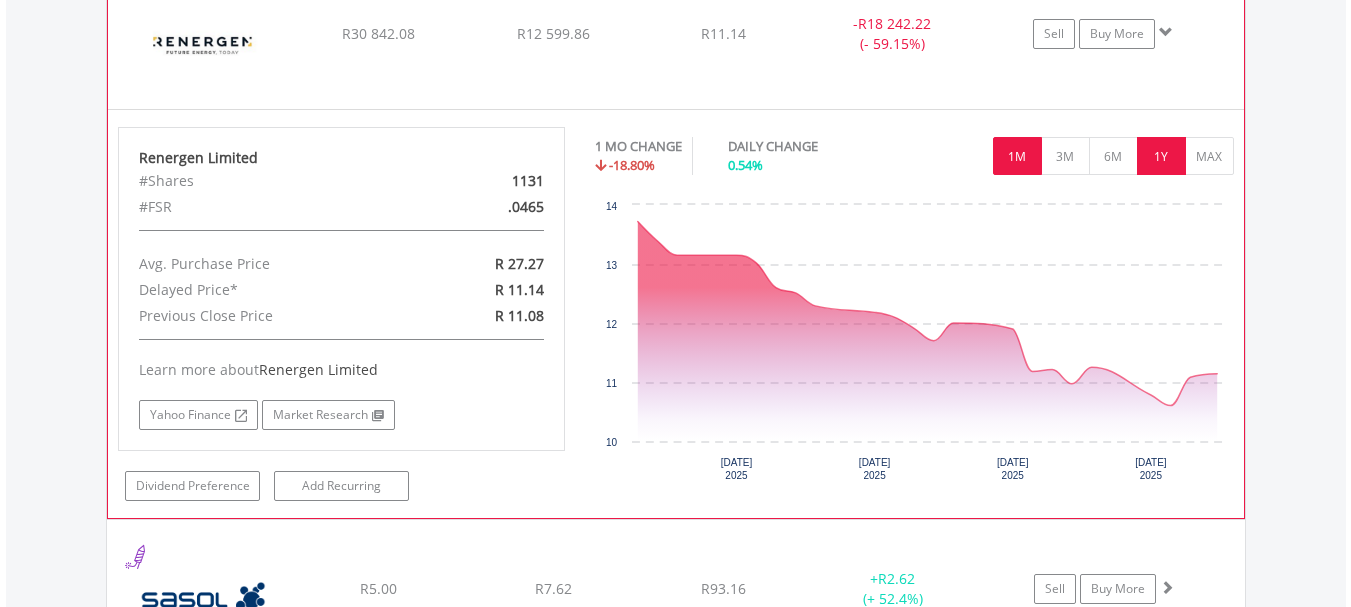 click on "1Y" at bounding box center (1161, 156) 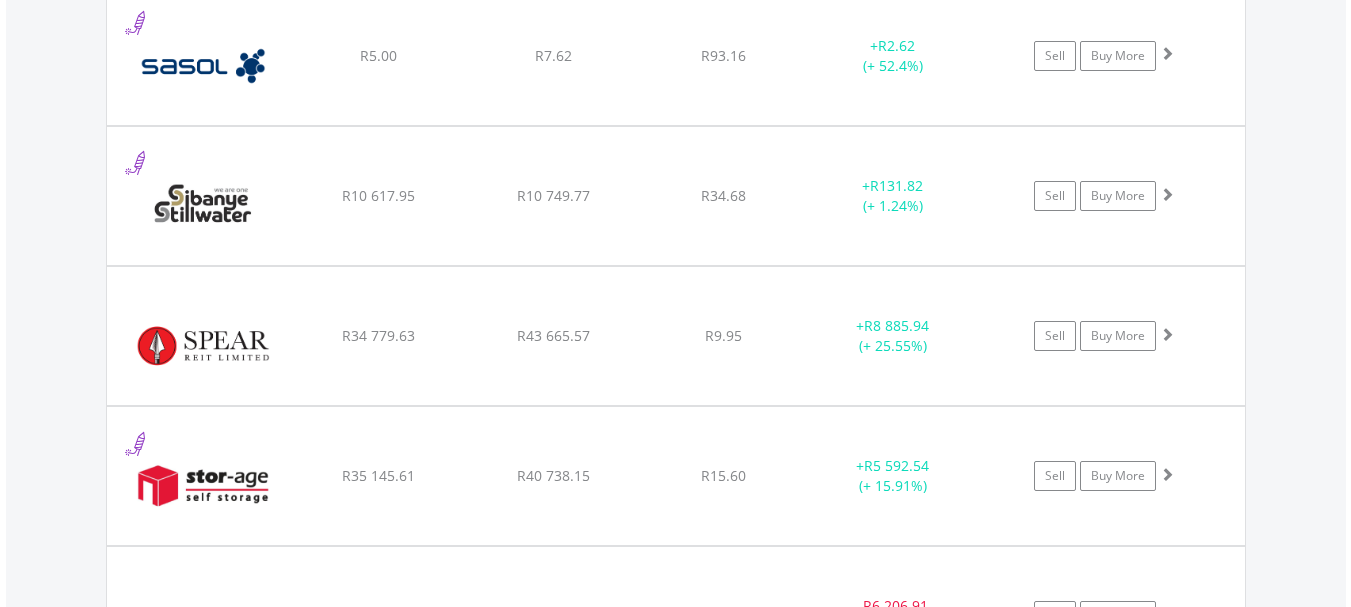 scroll, scrollTop: 5443, scrollLeft: 0, axis: vertical 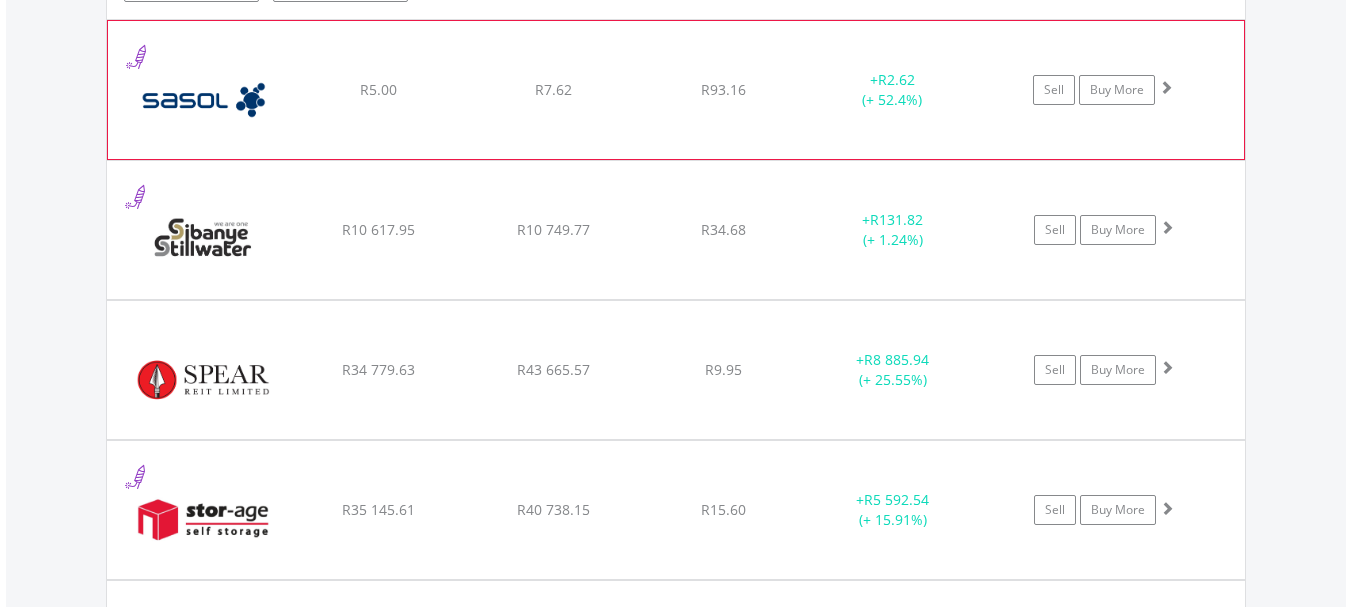 click on "Sell
Buy More" at bounding box center (1114, -3833) 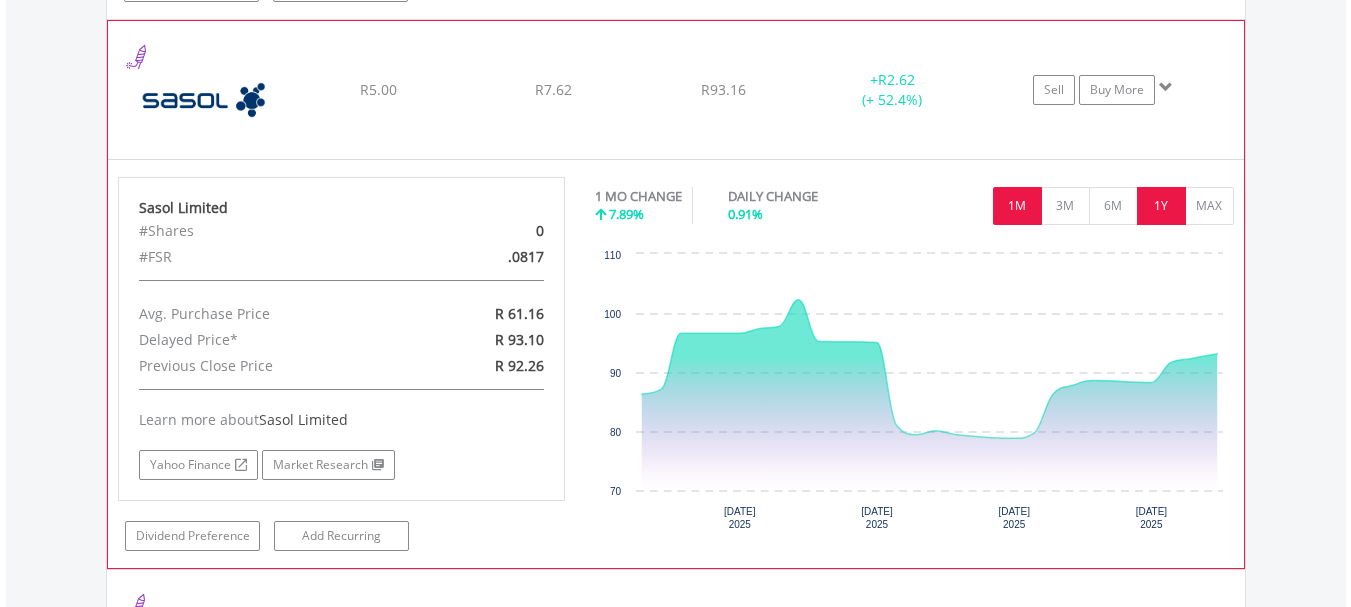 click on "1Y" at bounding box center (1161, 206) 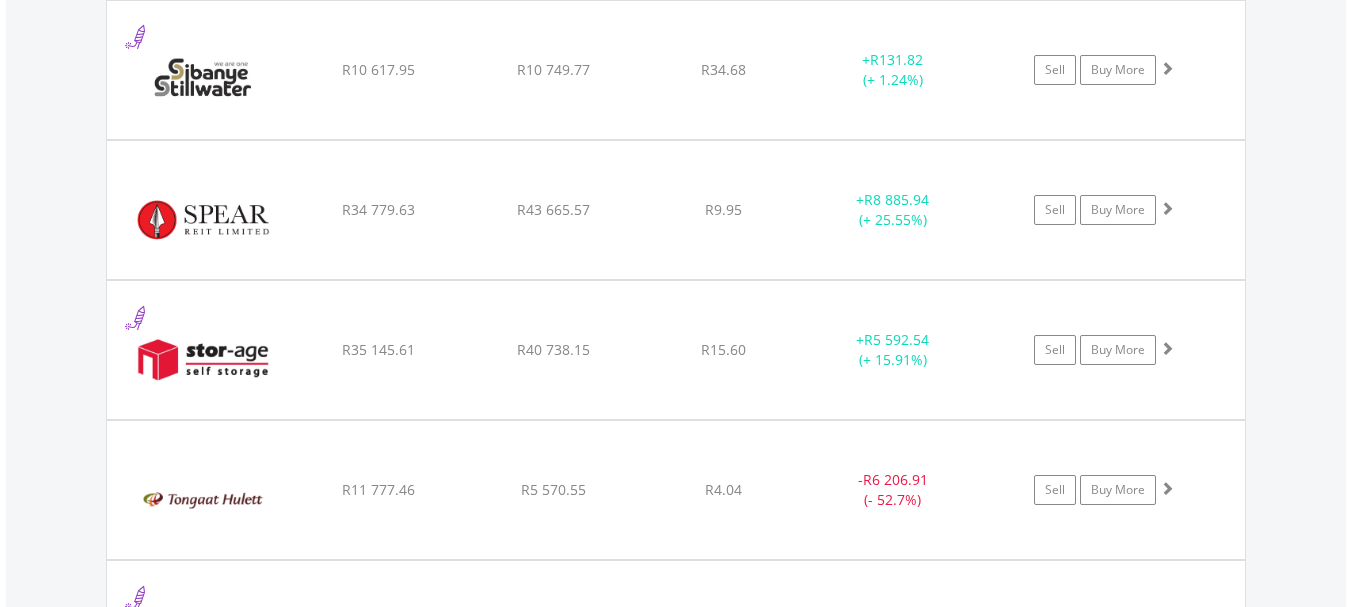 scroll, scrollTop: 6043, scrollLeft: 0, axis: vertical 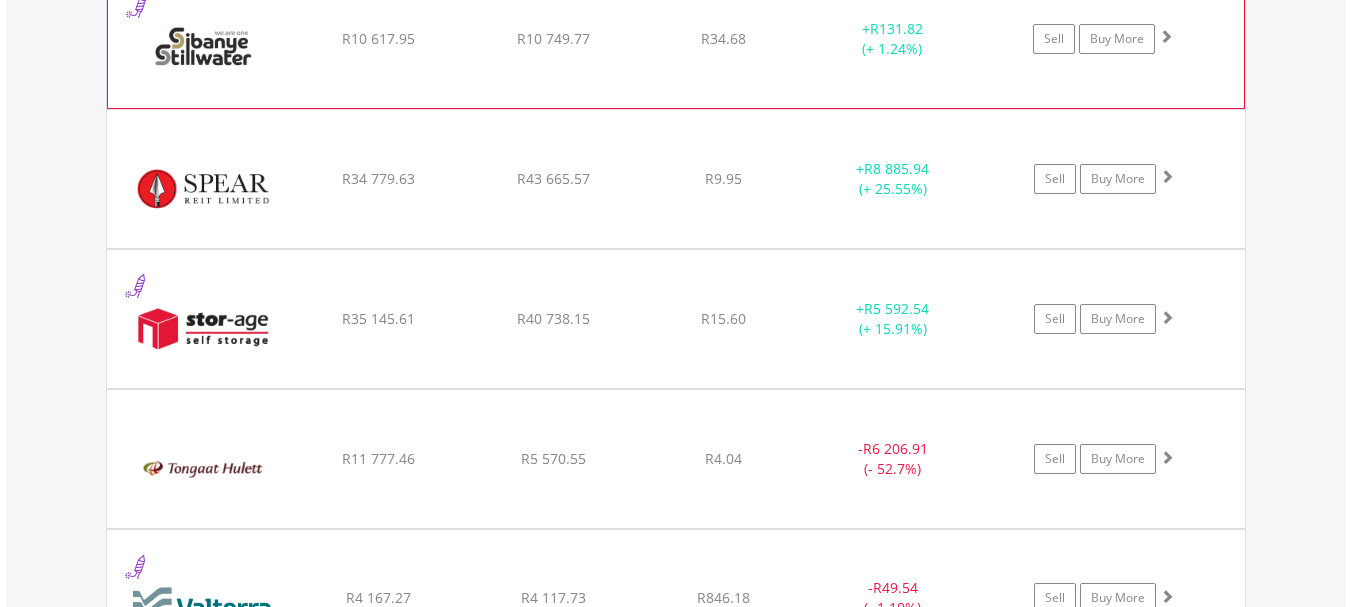 click on "﻿
Sibanye Stillwater Limited
R10 617.95
R10 749.77
R34.68
+  R131.82 (+ 1.24%)
Sell
Buy More" at bounding box center [676, -4433] 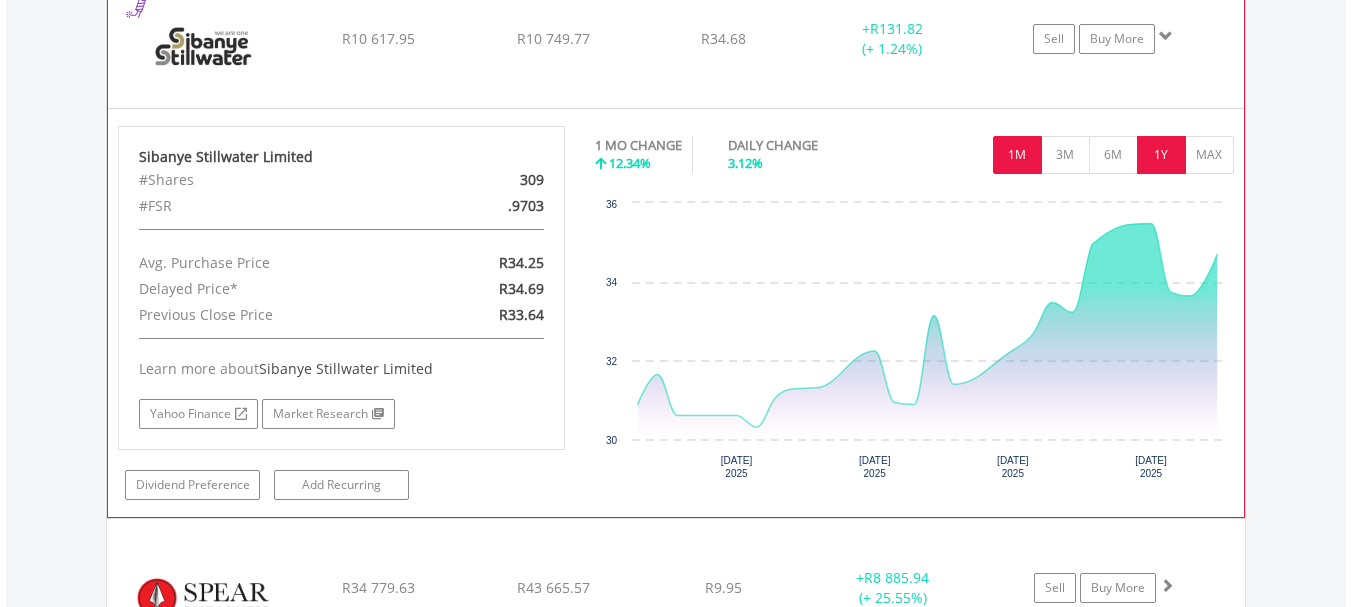 click on "1Y" at bounding box center [1161, 155] 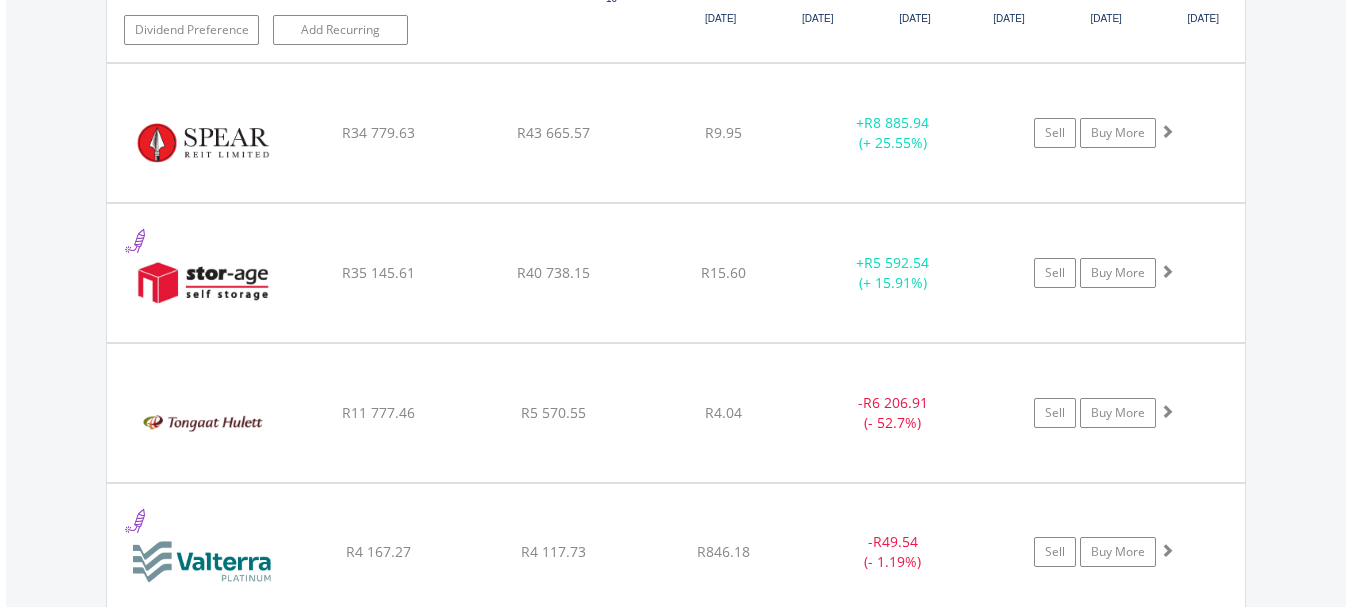 scroll, scrollTop: 6543, scrollLeft: 0, axis: vertical 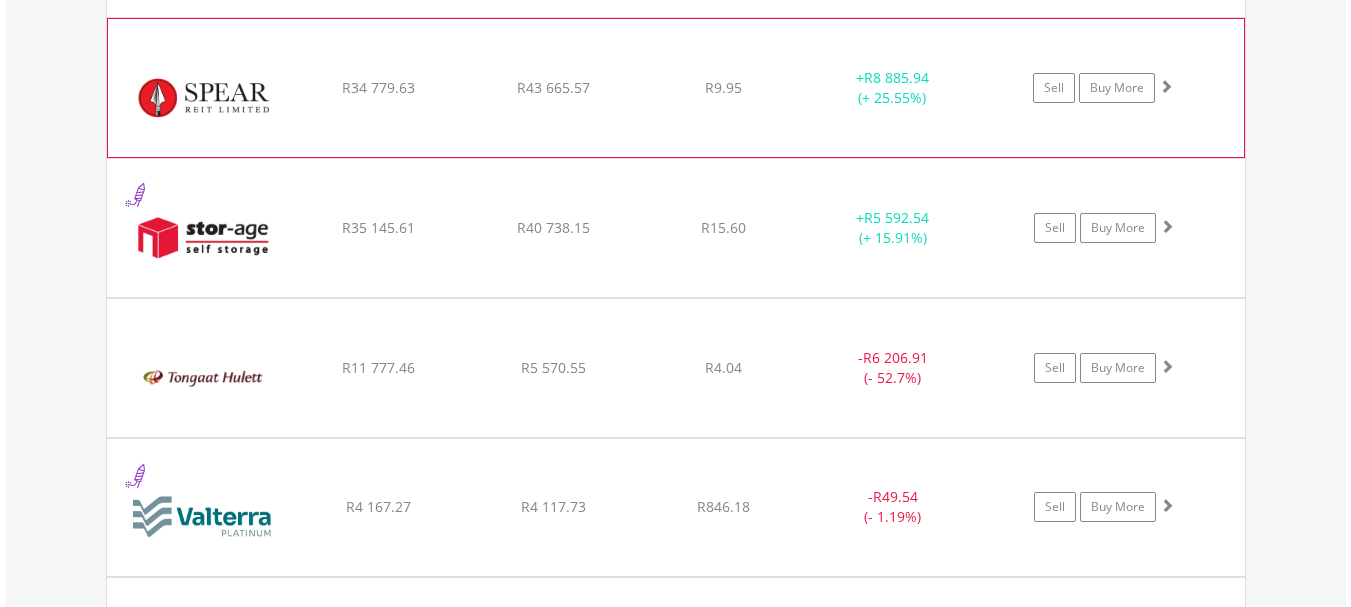 click on "﻿
Spear REIT Limited
R34 779.63
R43 665.57
R9.95
+  R8 885.94 (+ 25.55%)
Sell
Buy More" at bounding box center [676, -4933] 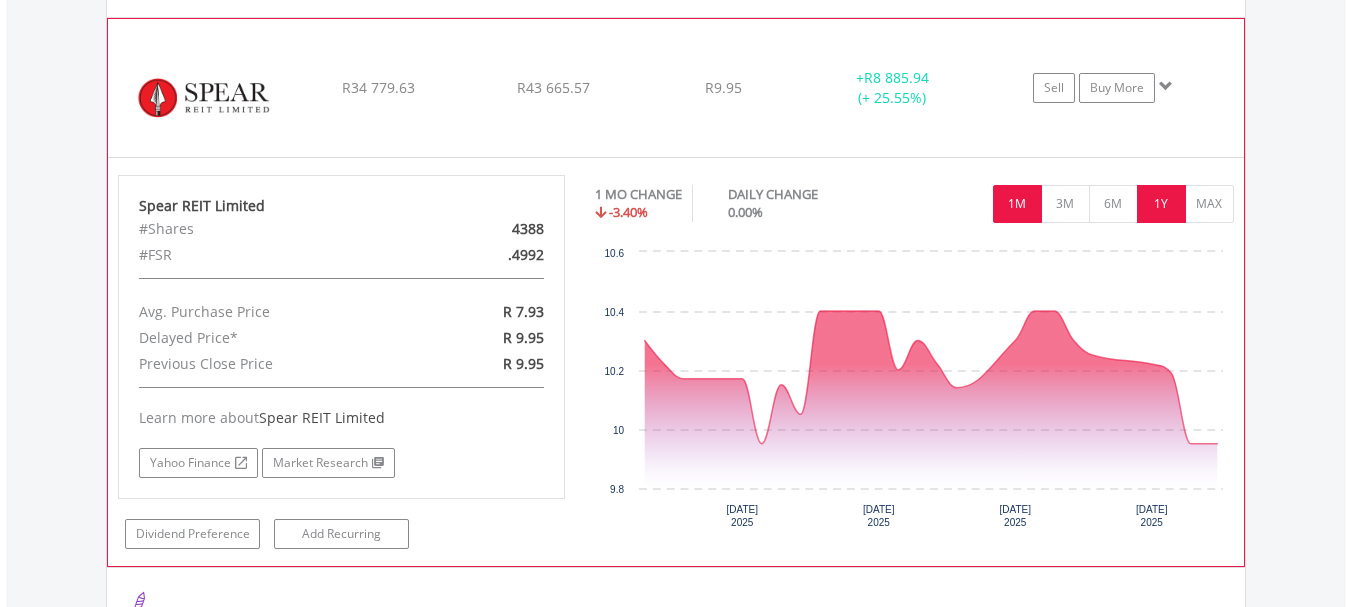 click on "1Y" at bounding box center (1161, 204) 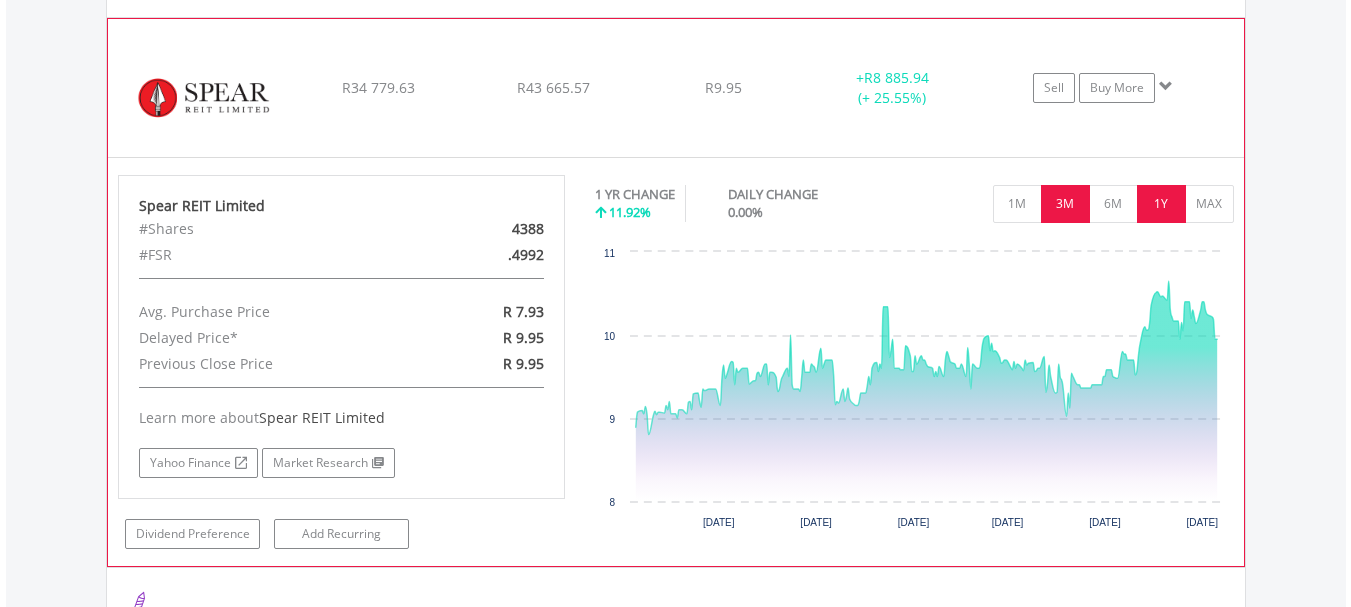 click on "3M" at bounding box center (1065, 204) 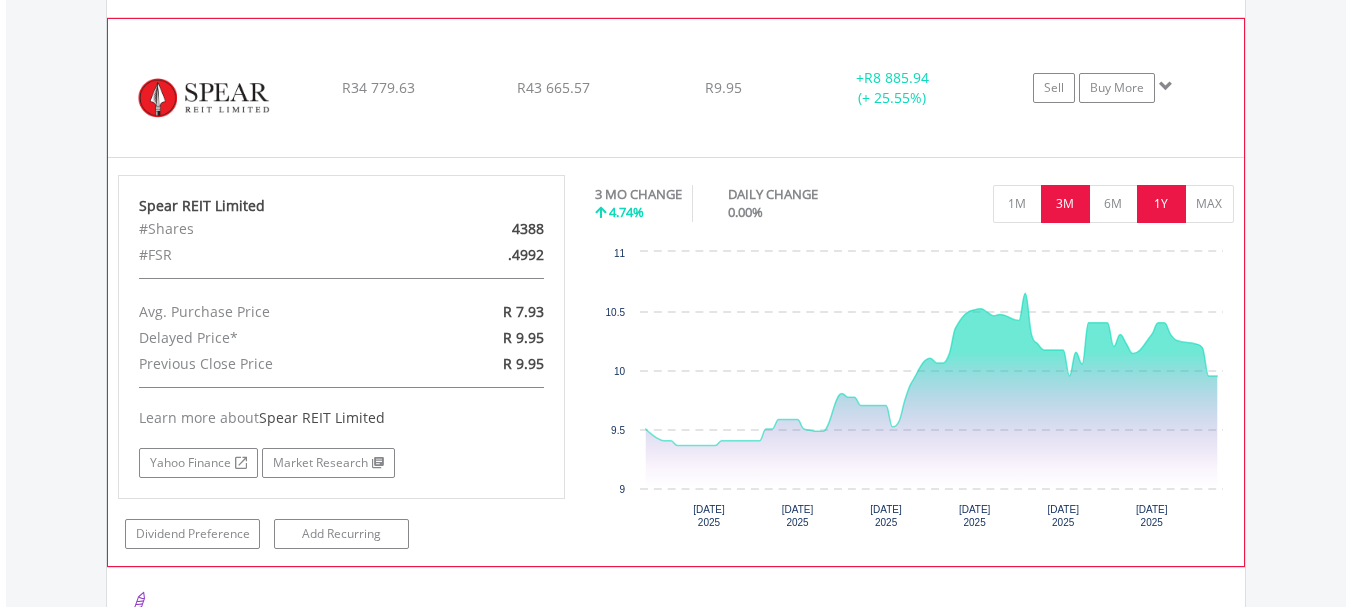 click on "1Y" at bounding box center [1161, 204] 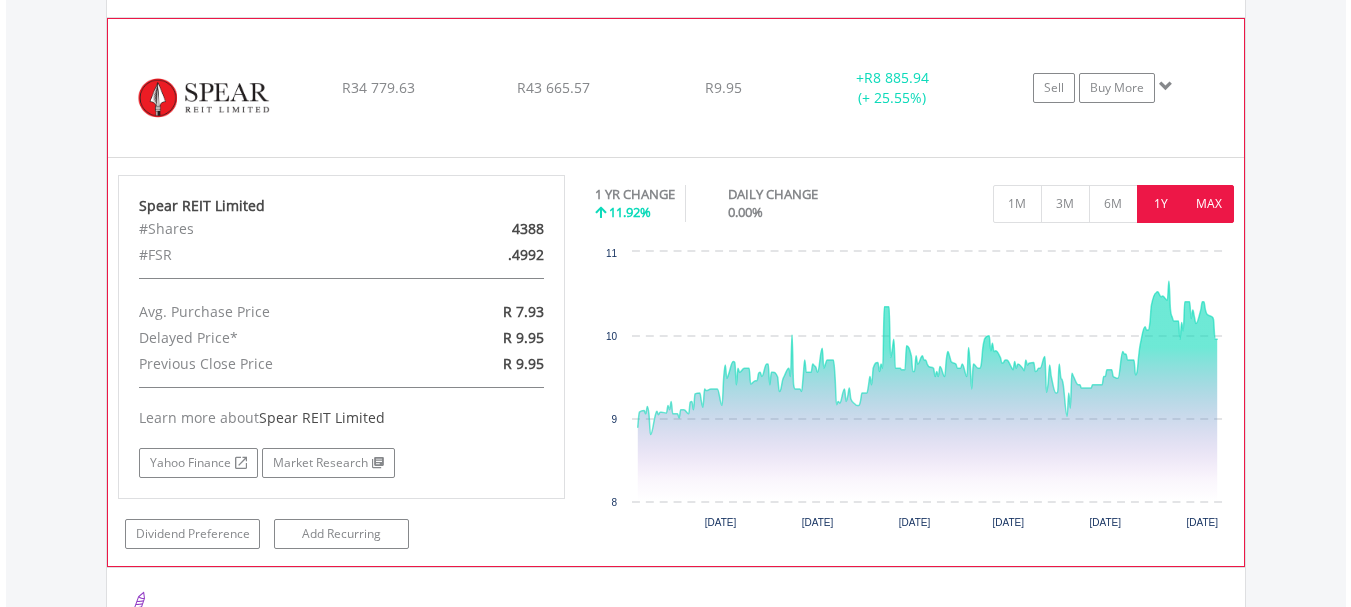 click on "MAX" at bounding box center [1209, 204] 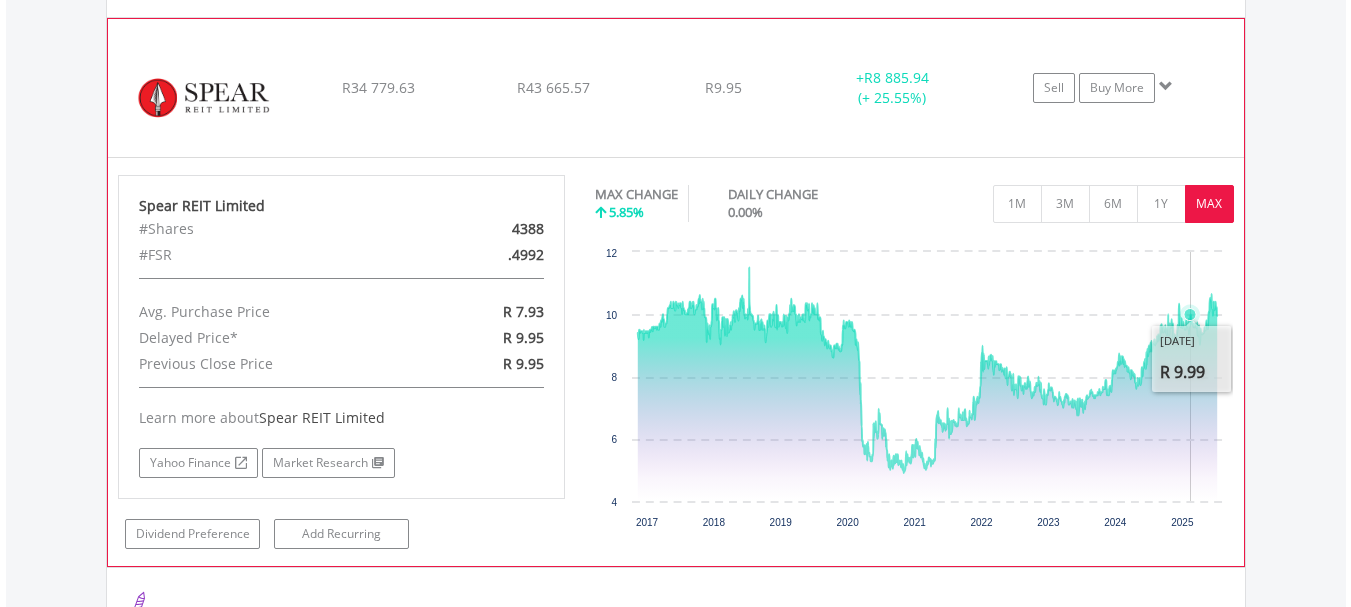 click 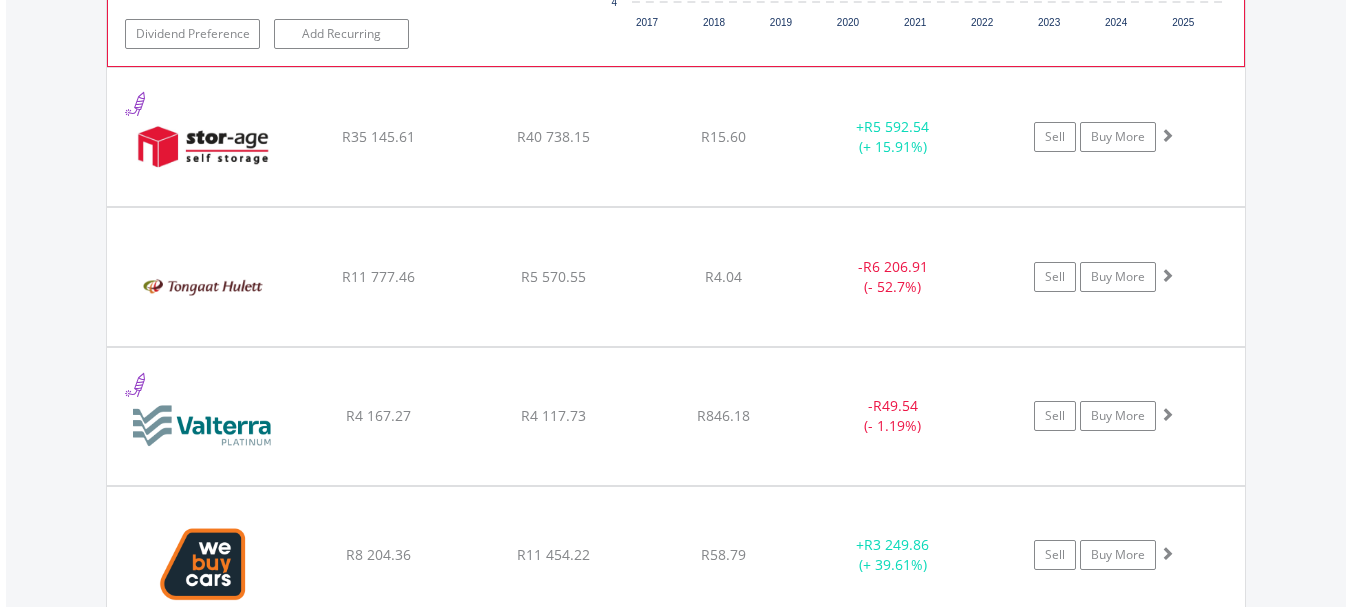 scroll, scrollTop: 7143, scrollLeft: 0, axis: vertical 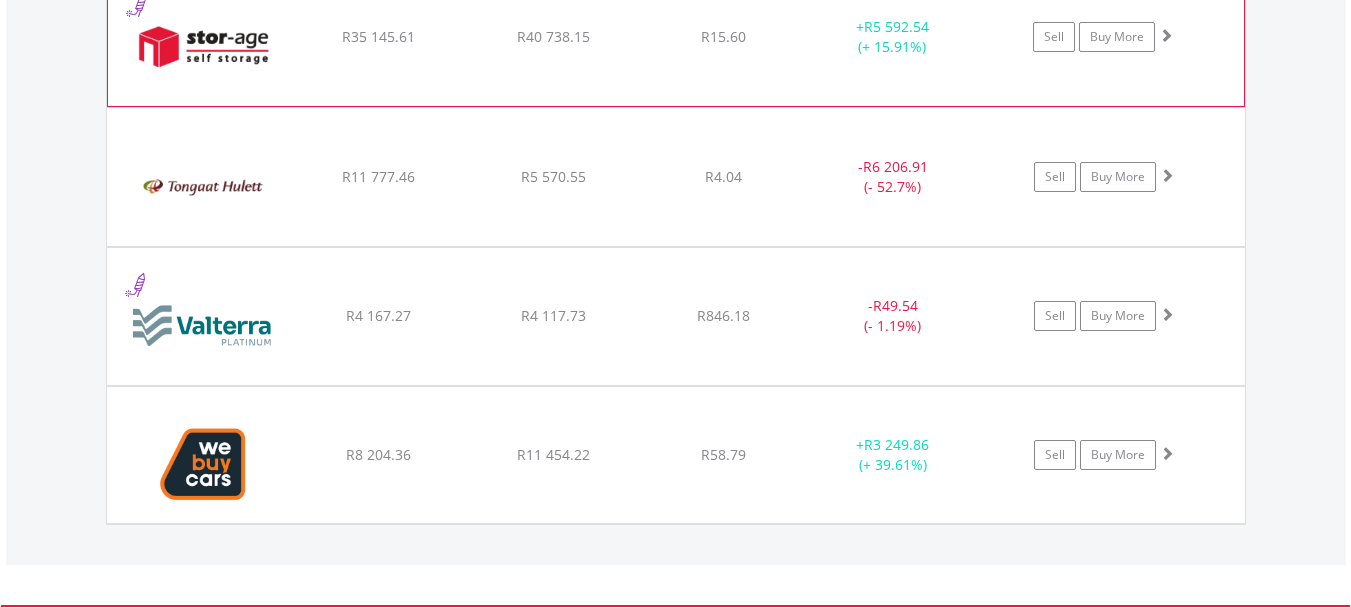 click on "Sell
Buy More" at bounding box center [1114, -5533] 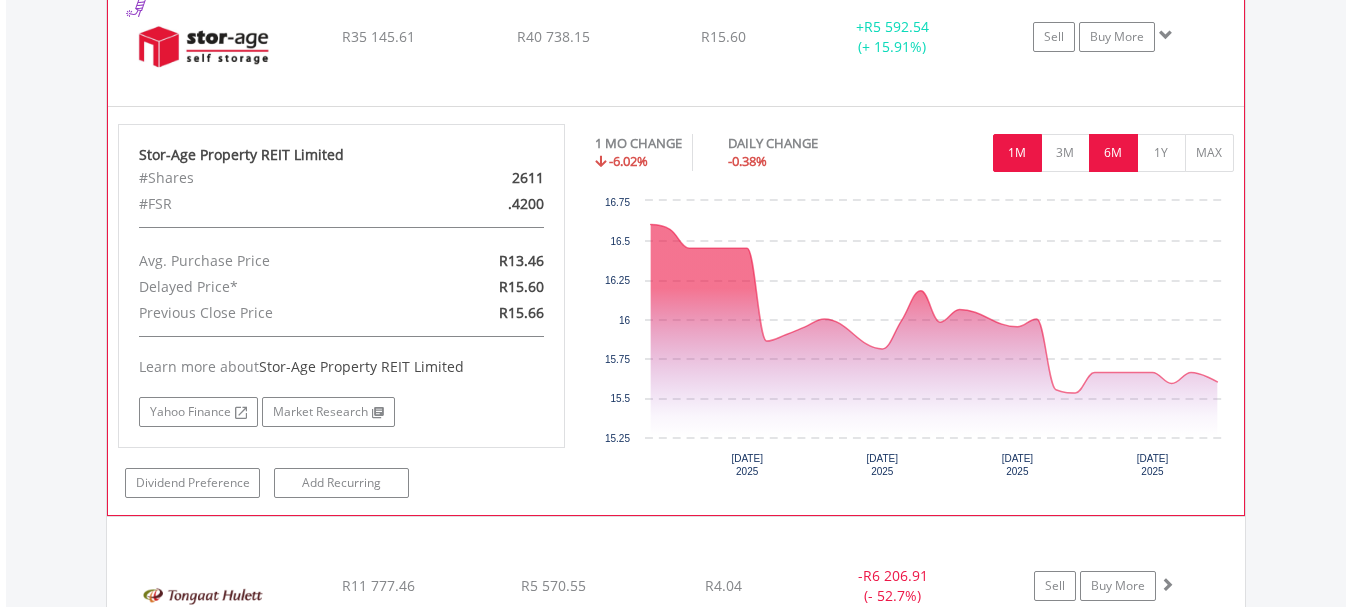 click on "6M" at bounding box center [1113, 153] 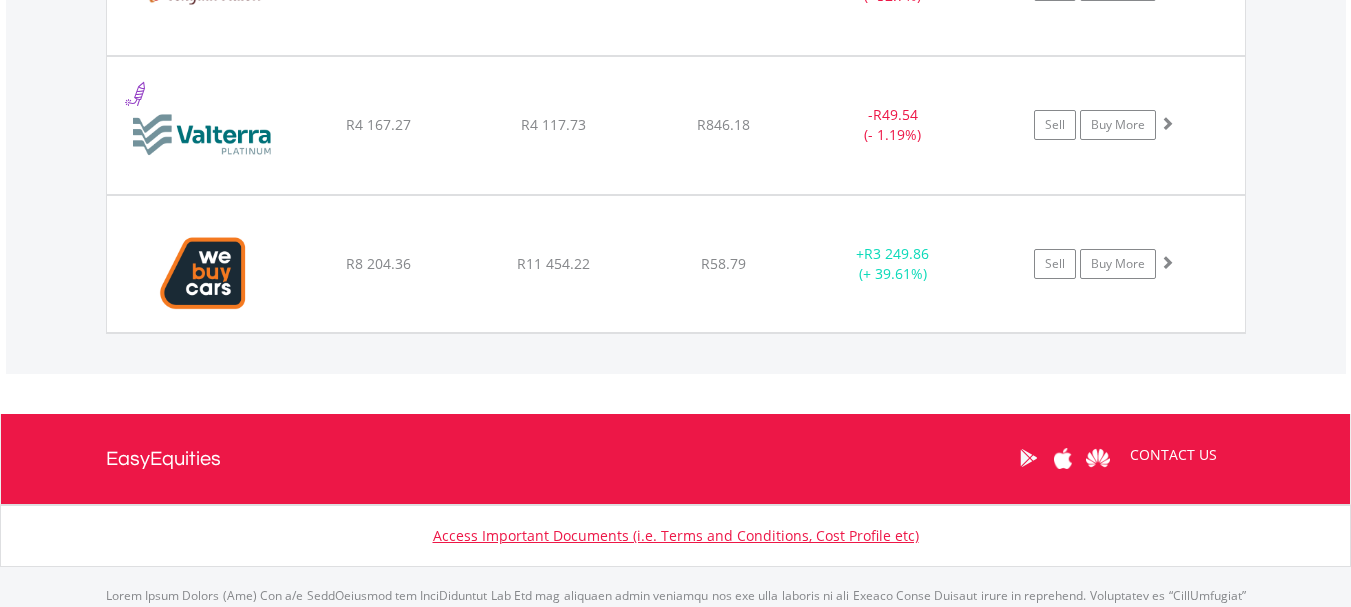 scroll, scrollTop: 7839, scrollLeft: 0, axis: vertical 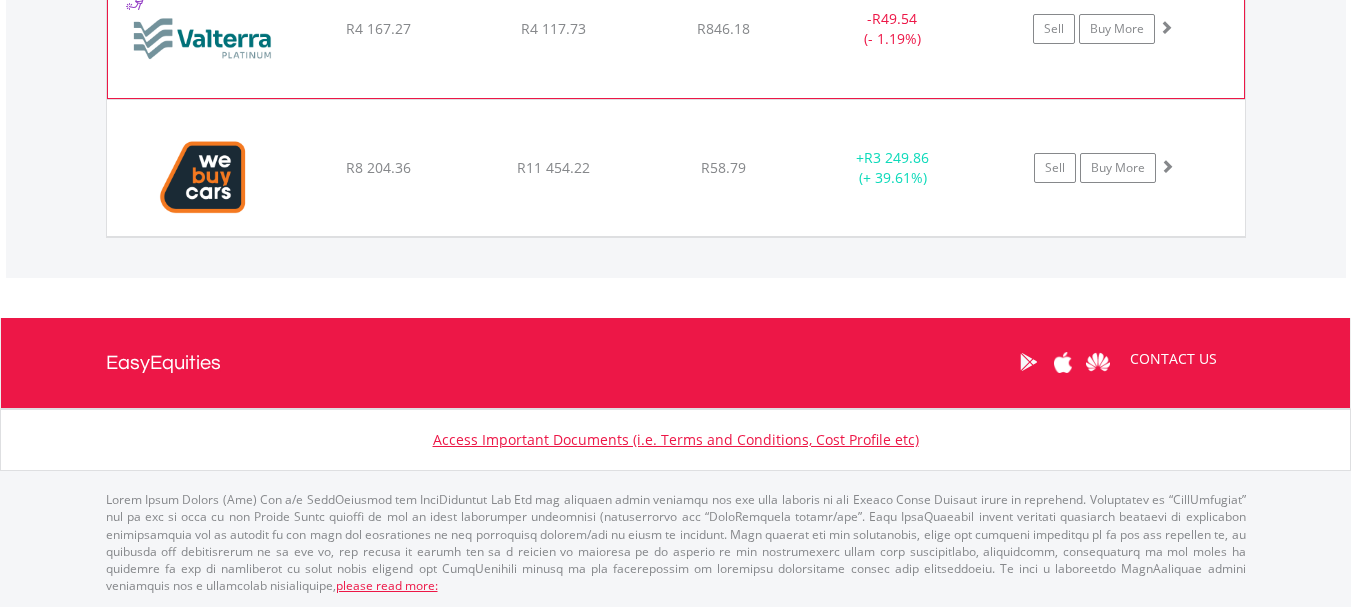 click on "Sell
Buy More" at bounding box center (1114, -6229) 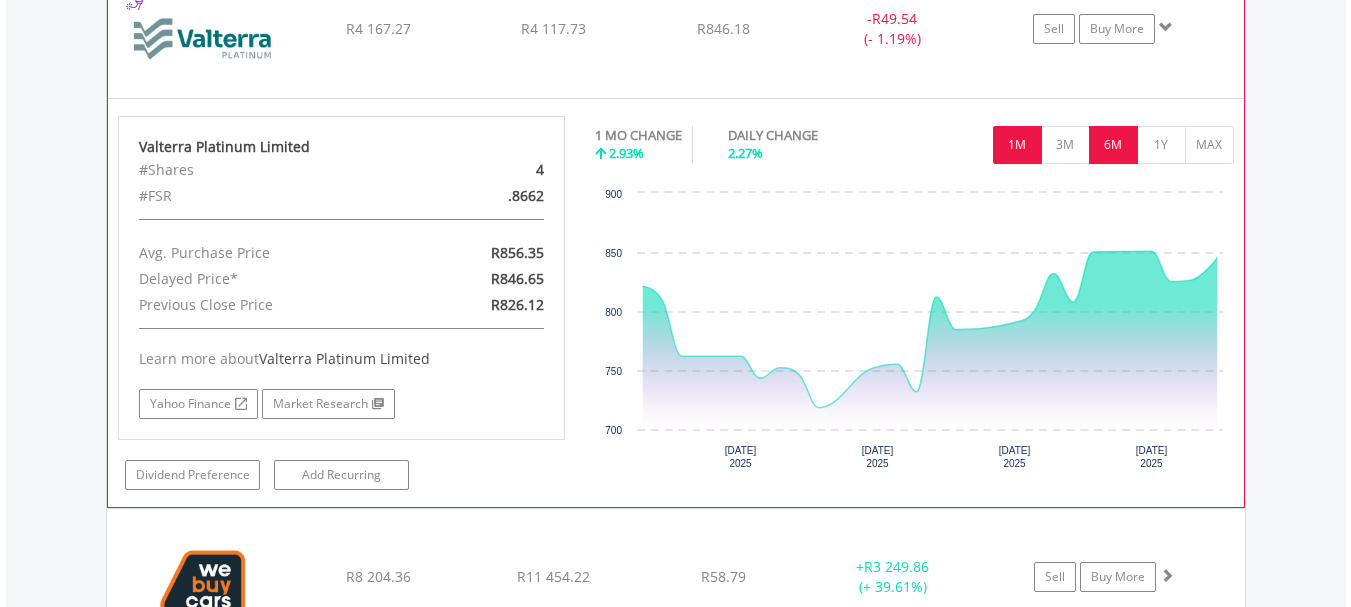 click on "6M" at bounding box center [1113, 145] 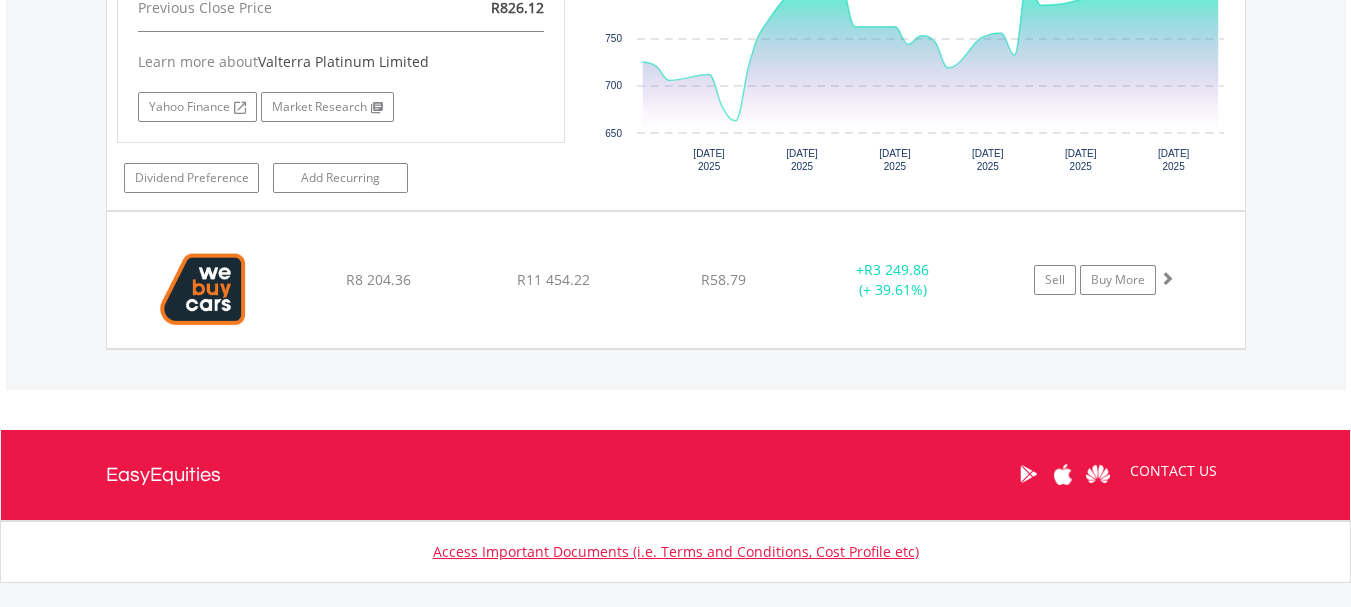 scroll, scrollTop: 8248, scrollLeft: 0, axis: vertical 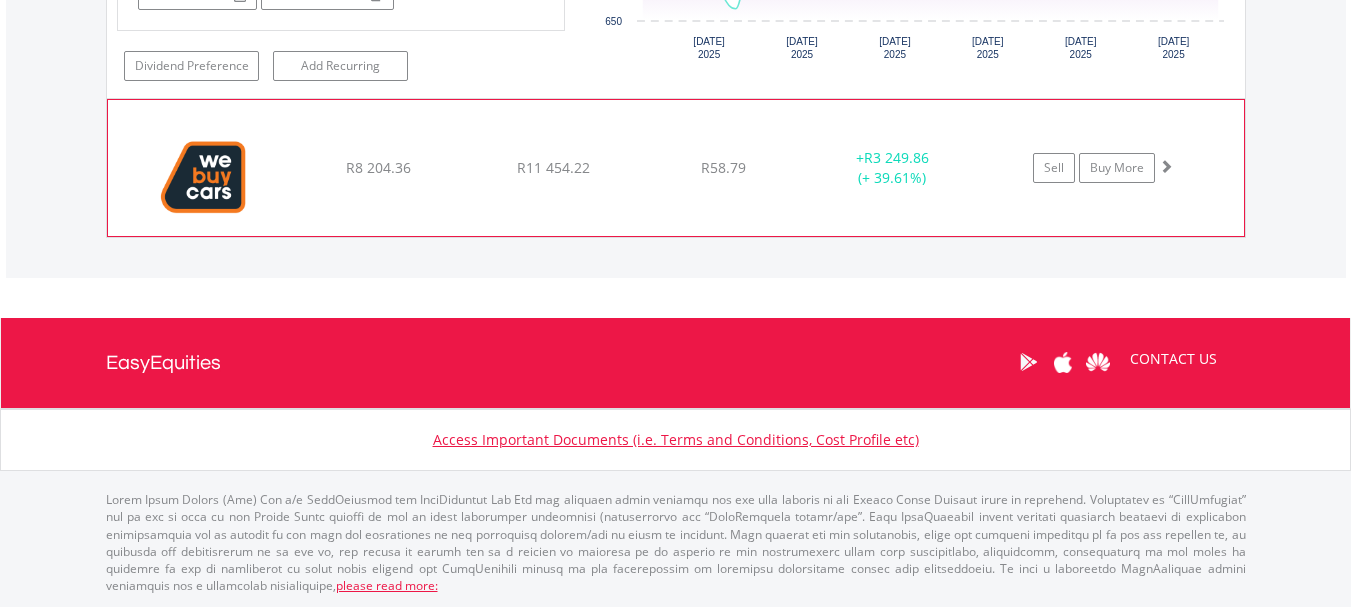 click on "﻿
WeBuyCars Holdings Ltd
R8 204.36
R11 454.22
R58.79
+  R3 249.86 (+ 39.61%)
Sell
Buy More" at bounding box center [676, -6638] 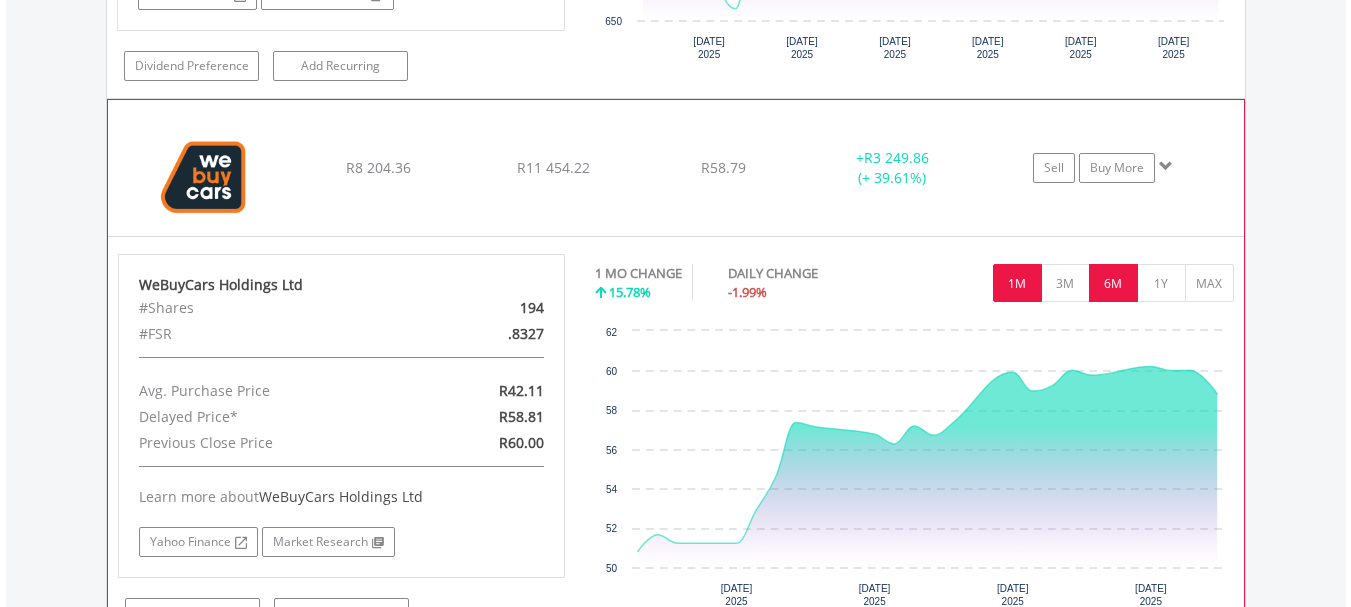 click on "6M" at bounding box center [1113, 283] 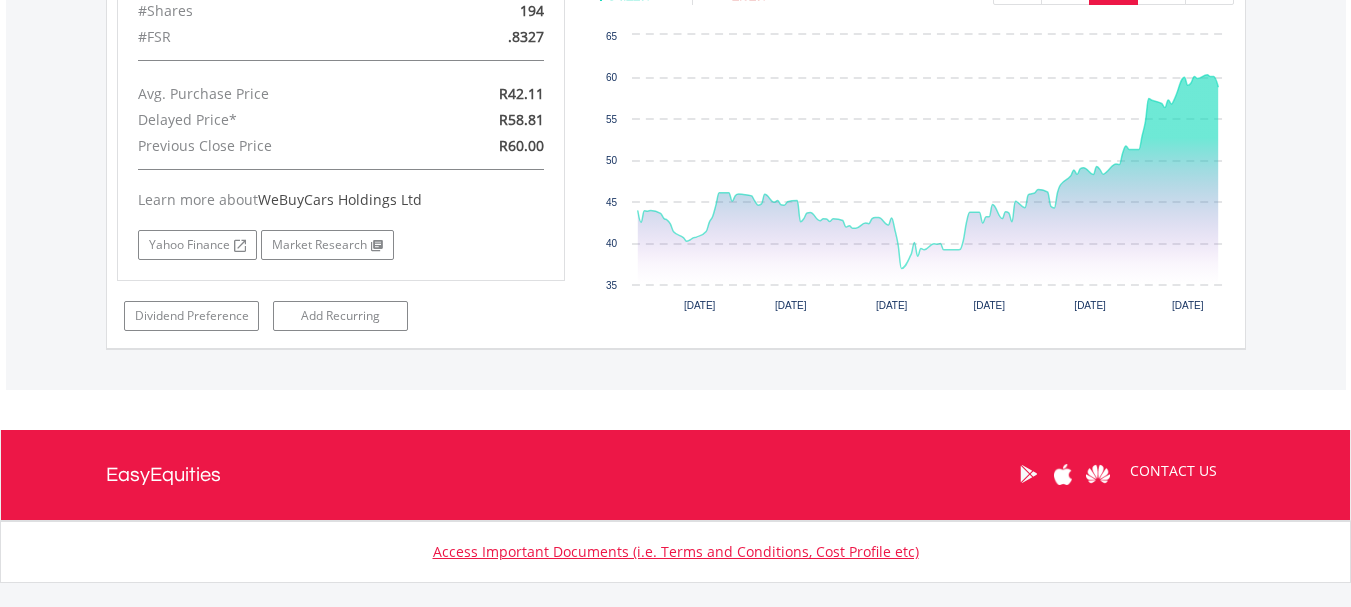scroll, scrollTop: 8357, scrollLeft: 0, axis: vertical 